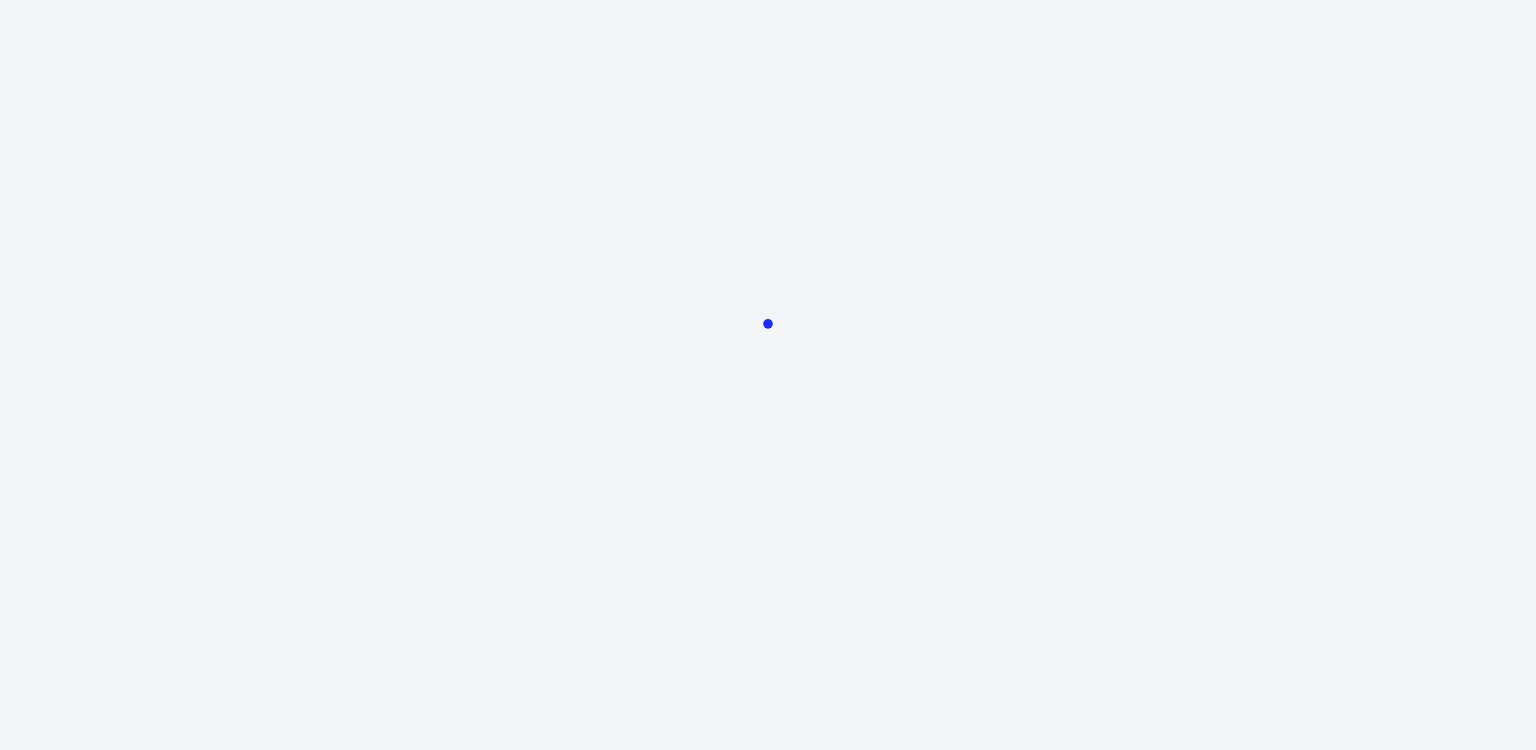 scroll, scrollTop: 0, scrollLeft: 0, axis: both 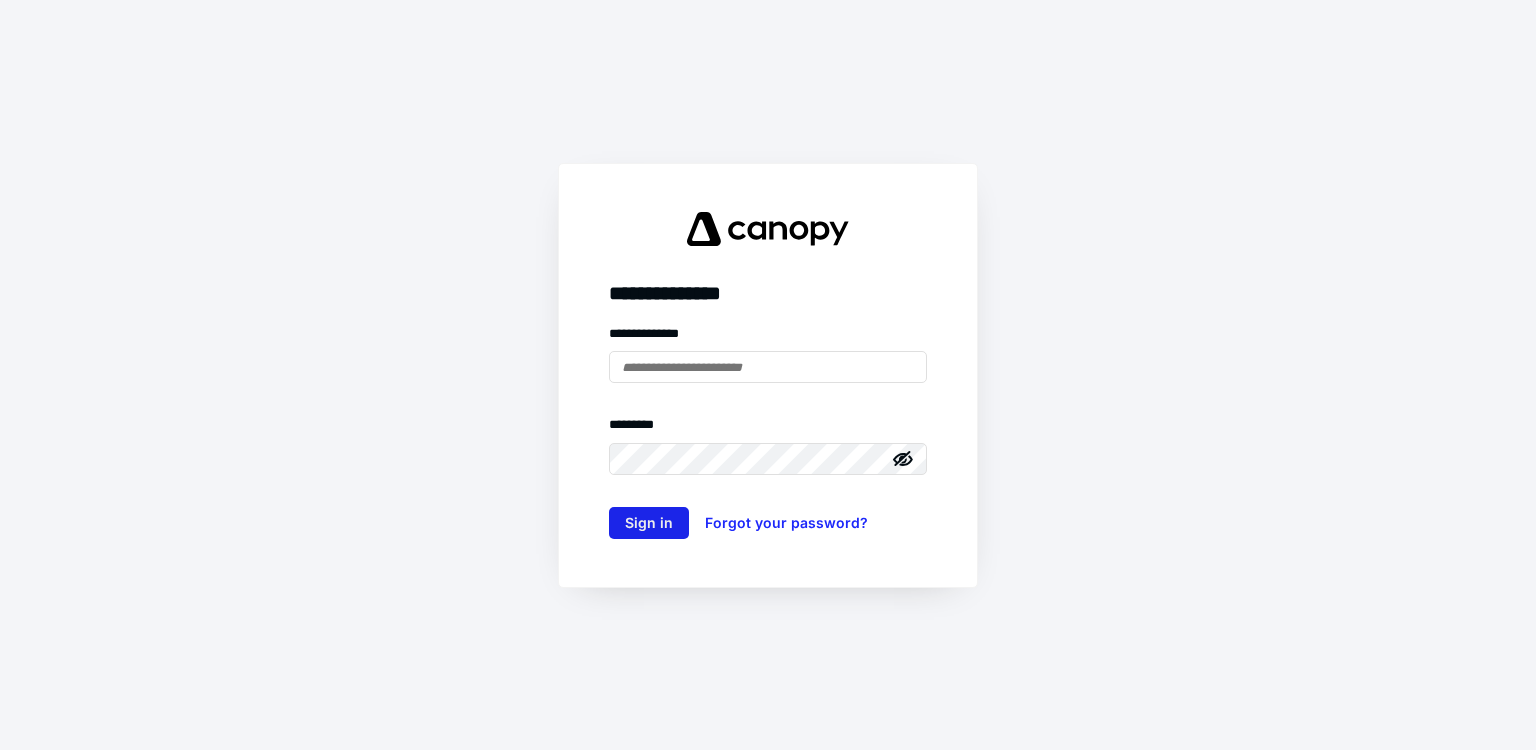 type on "**********" 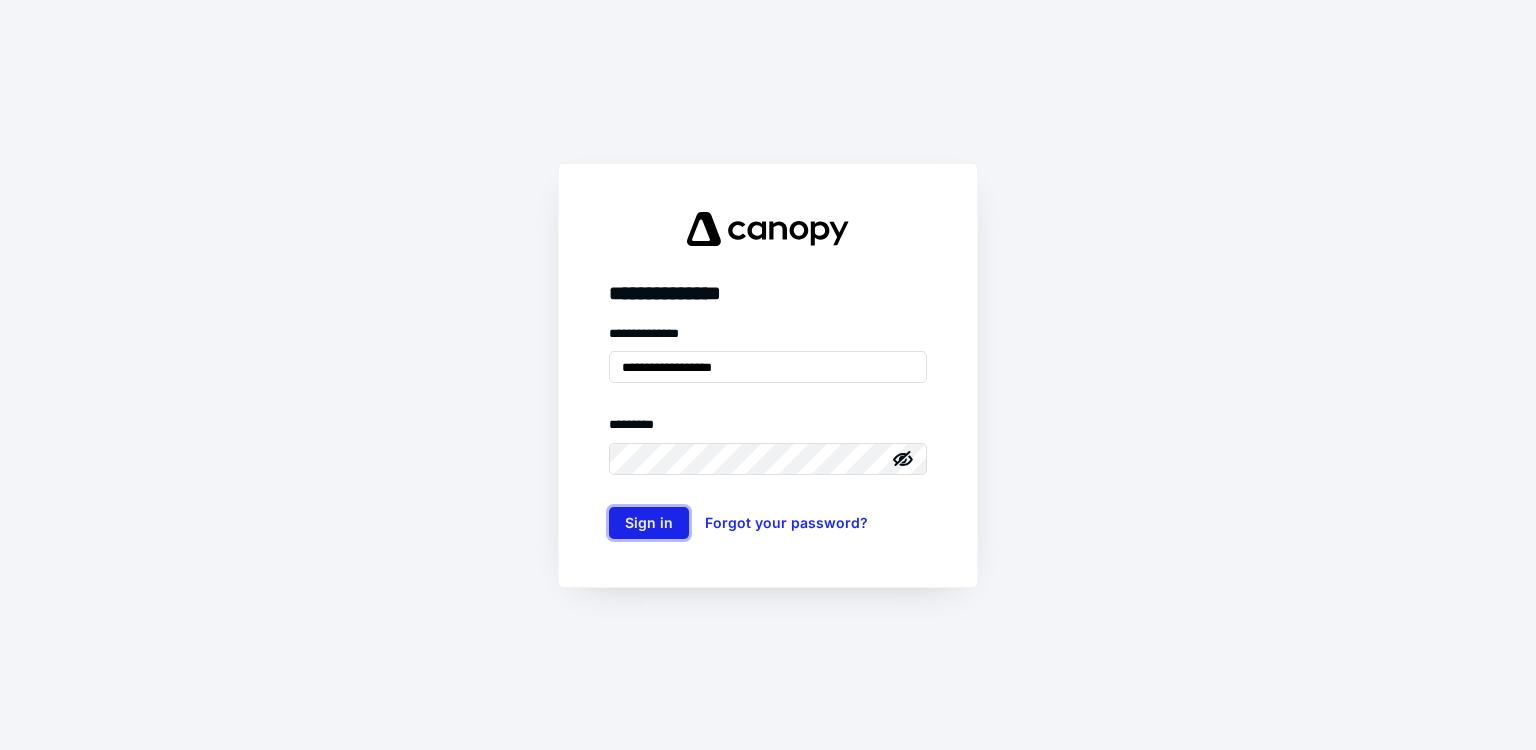 click on "Sign in" at bounding box center (649, 523) 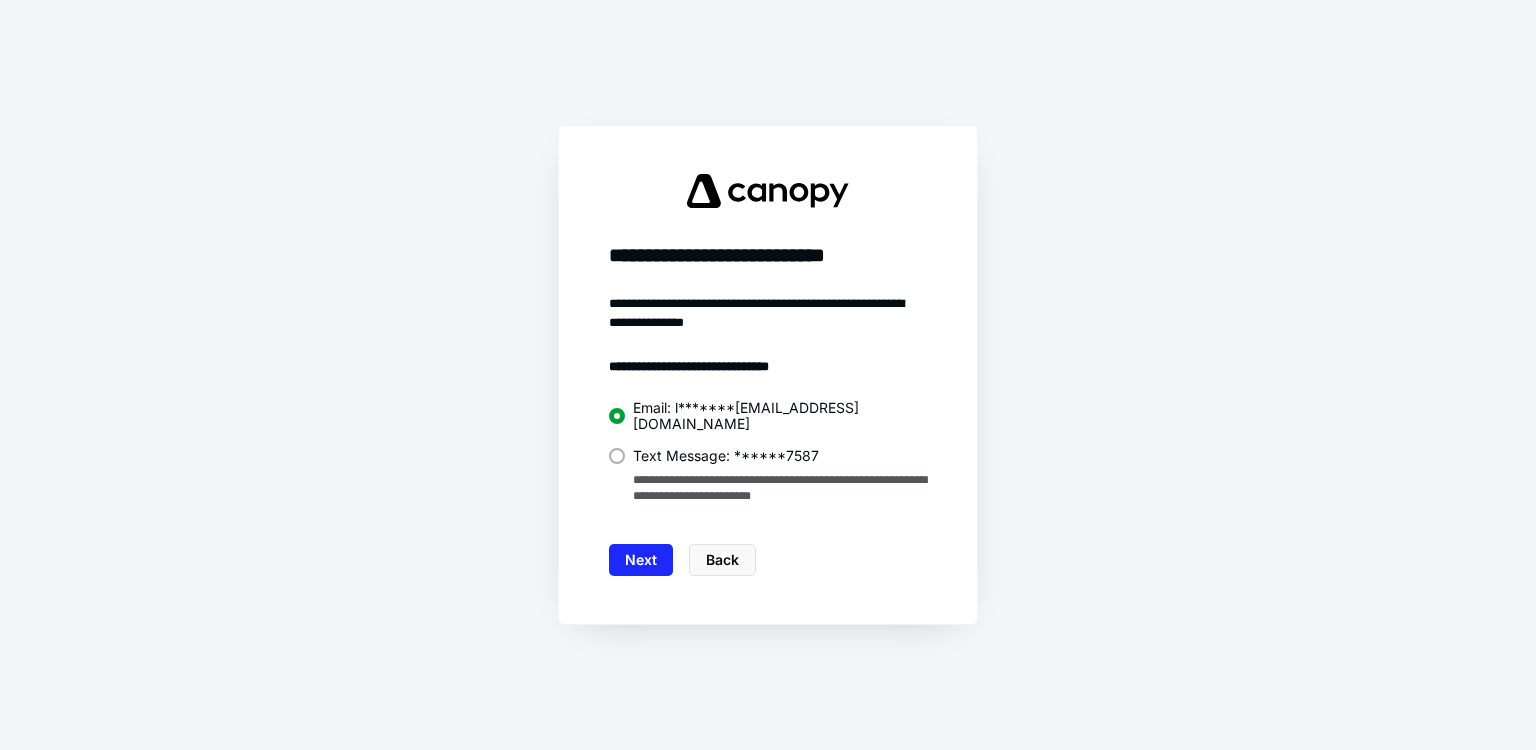 click at bounding box center (617, 456) 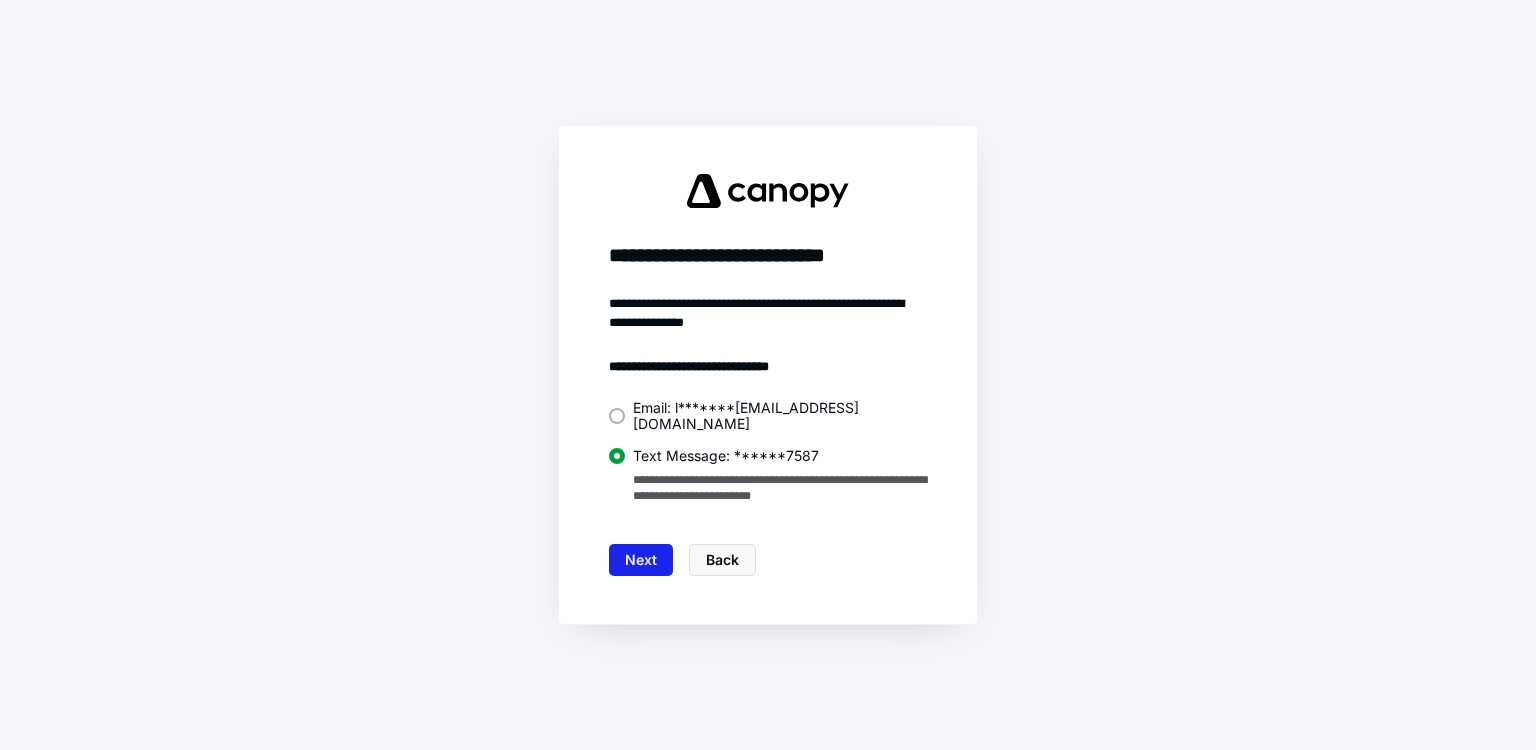 click on "Next" at bounding box center (641, 560) 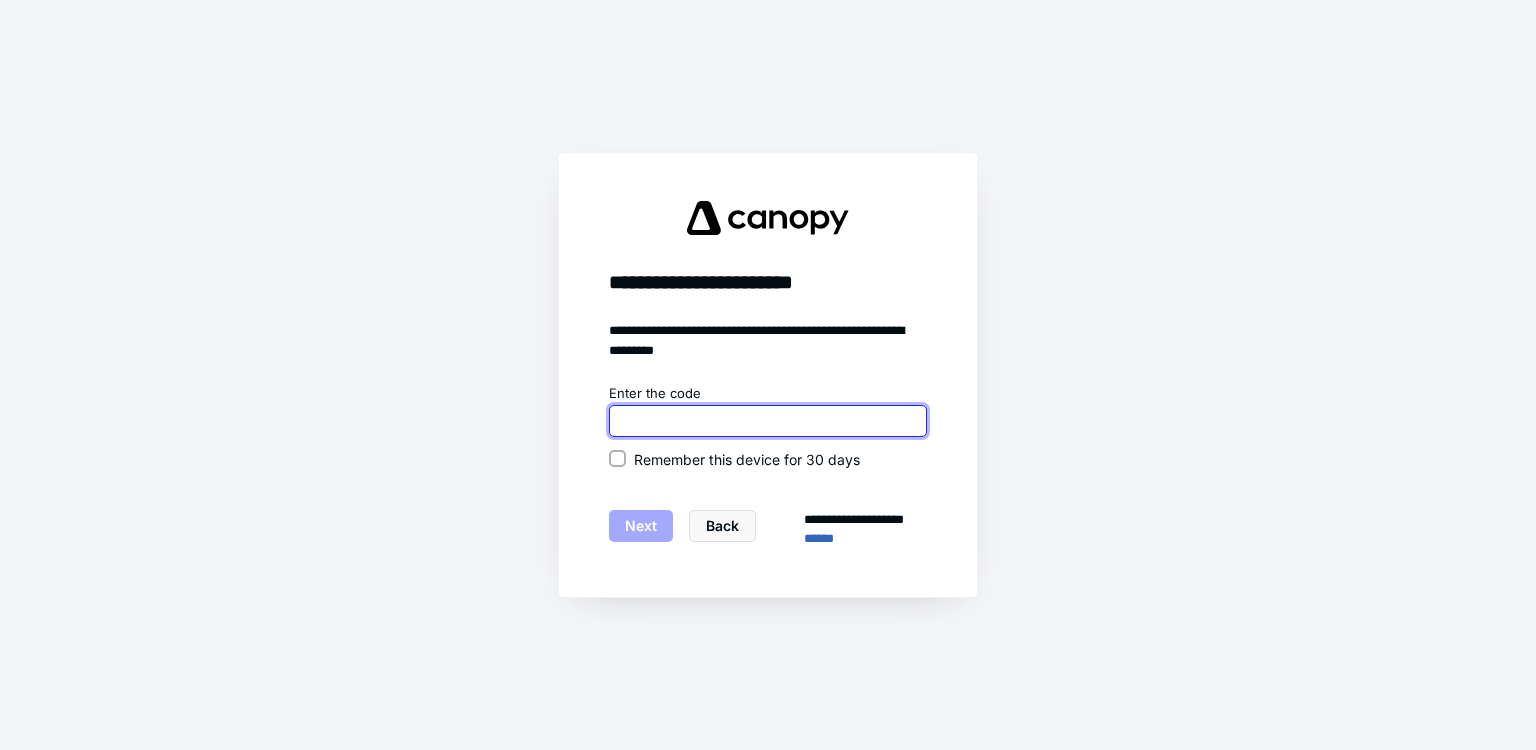 click at bounding box center (768, 421) 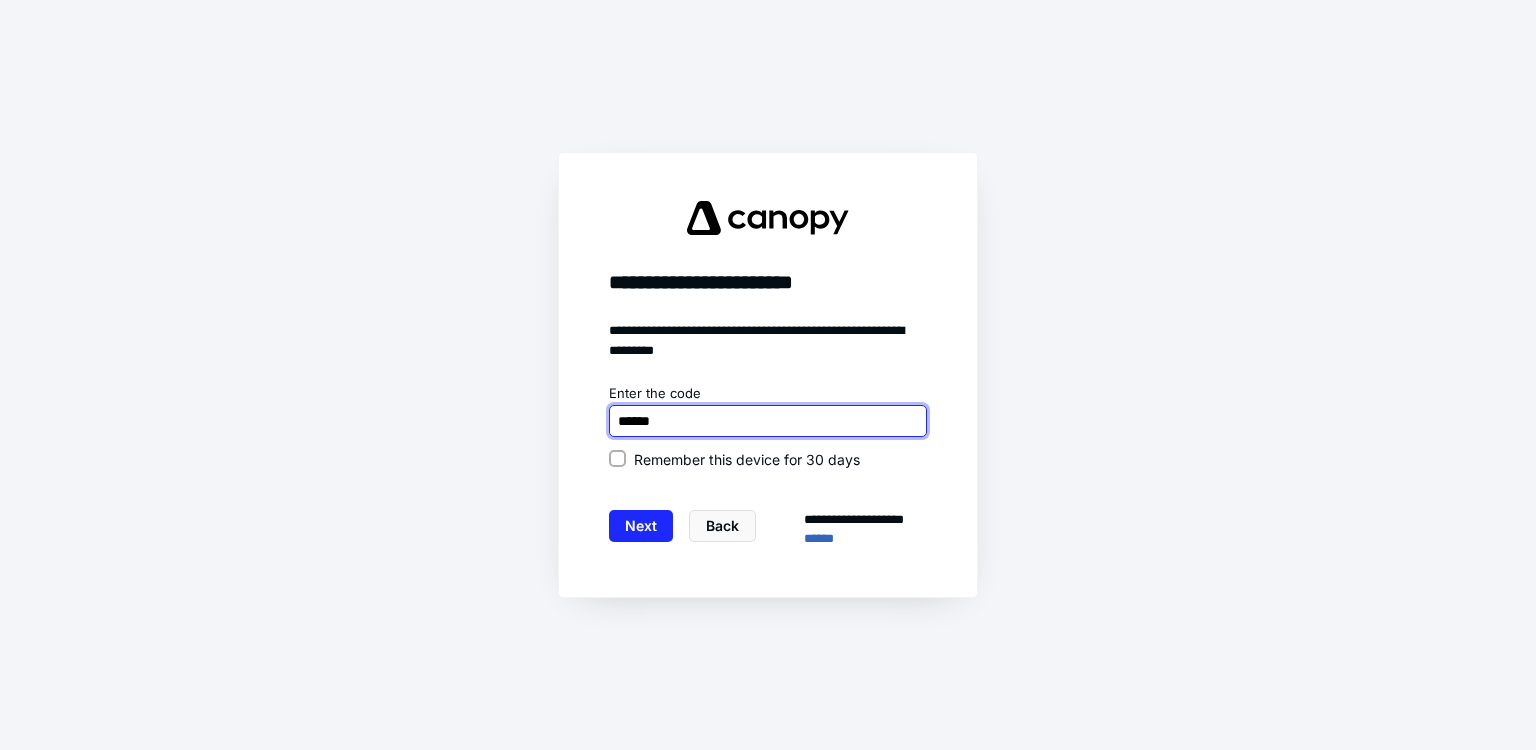 type on "******" 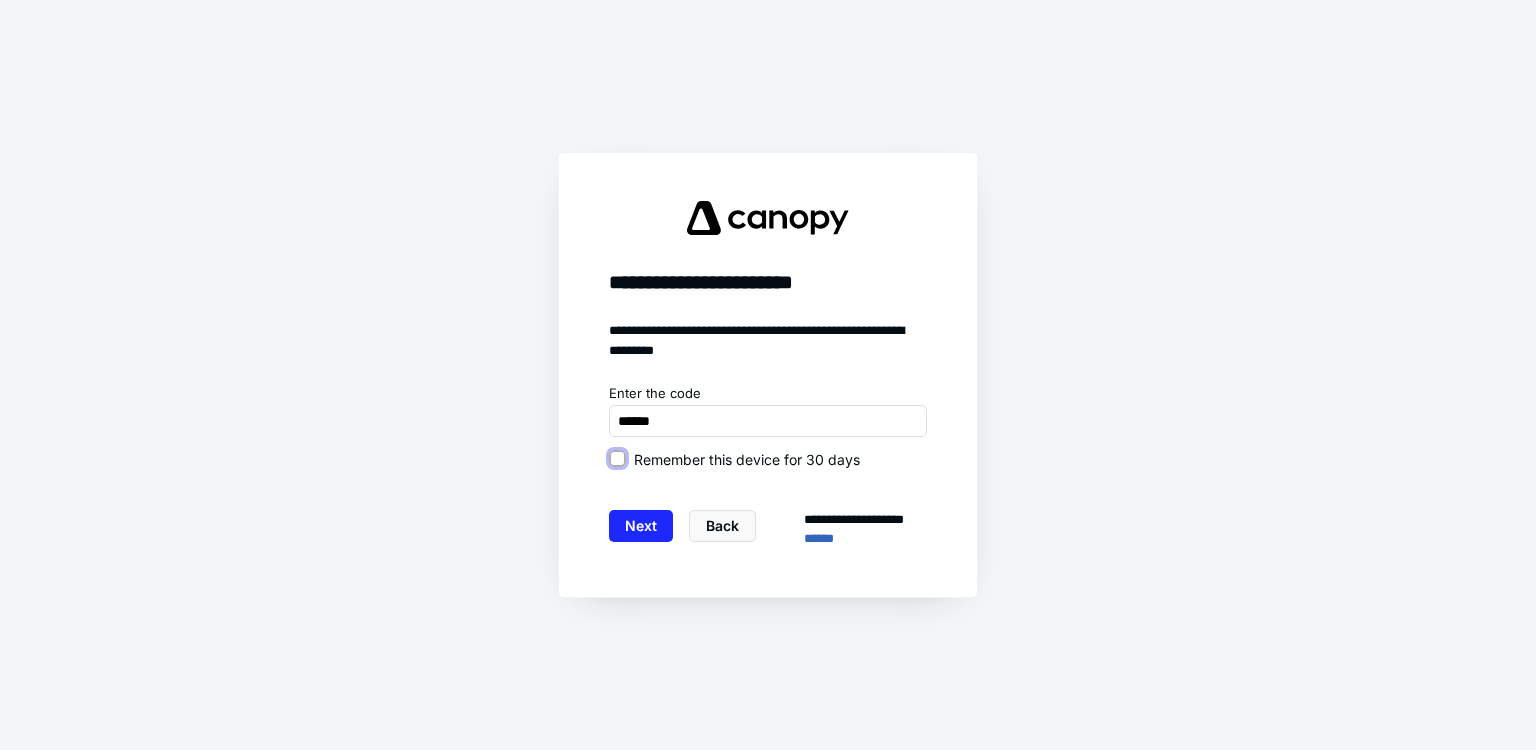 click on "Remember this device for 30 days" at bounding box center [617, 459] 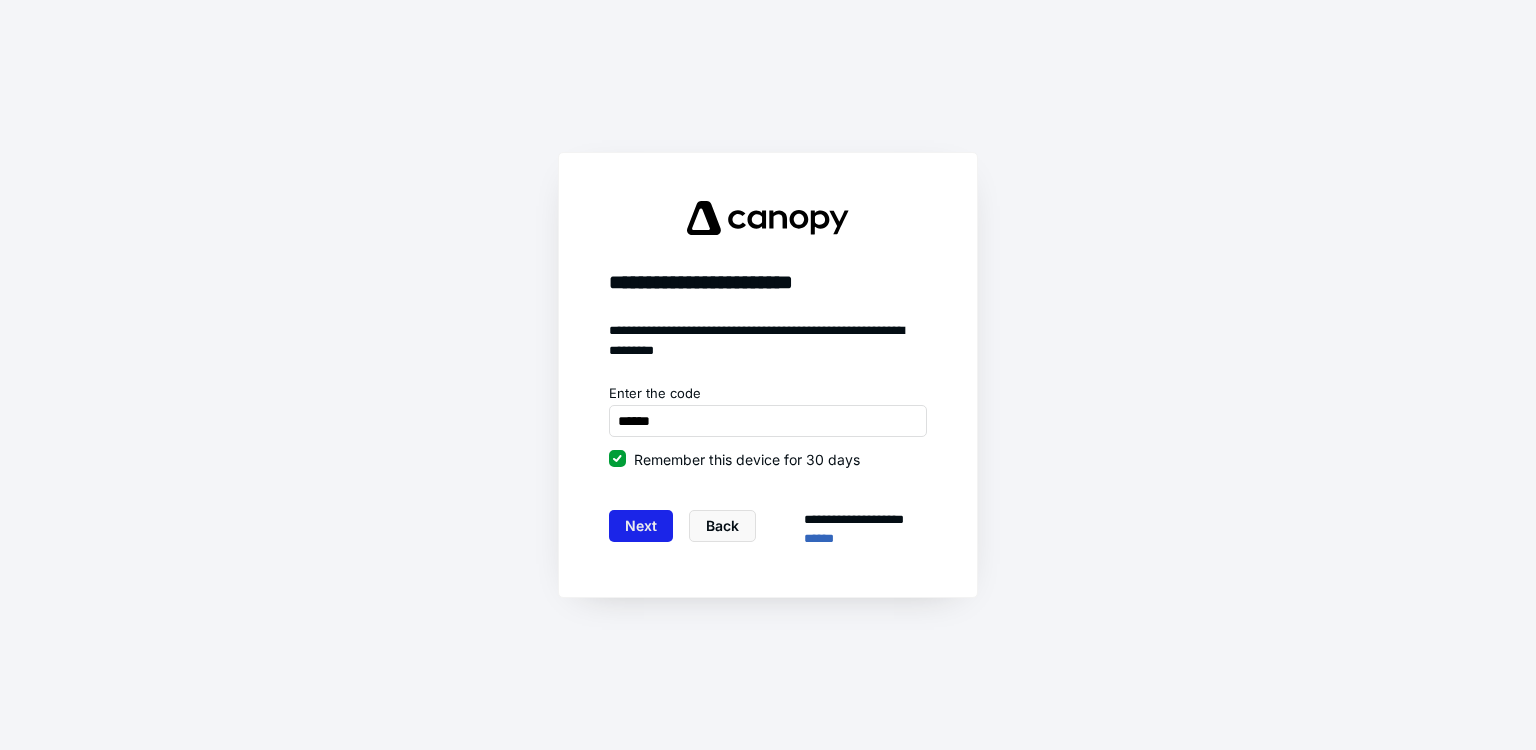 click on "Next" at bounding box center [641, 526] 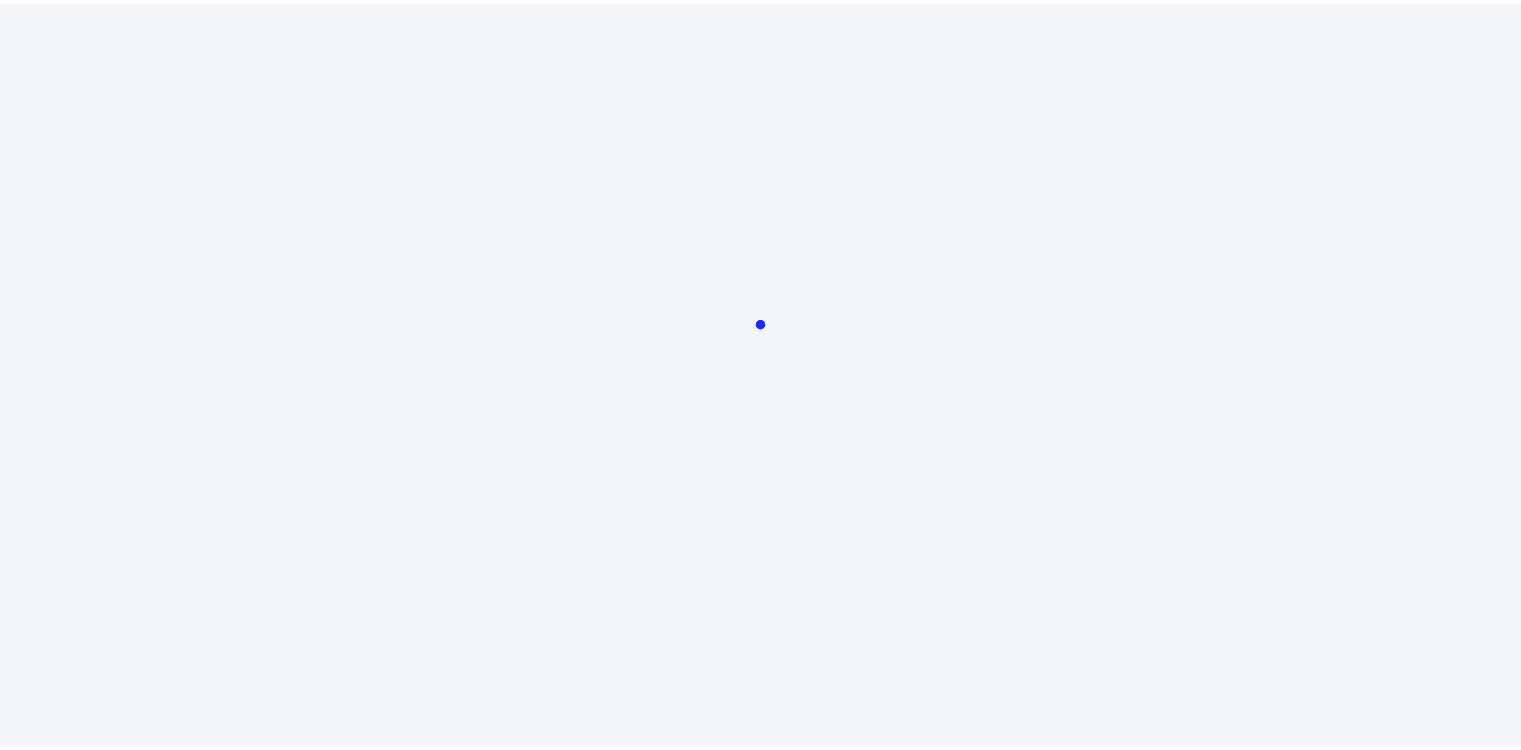 scroll, scrollTop: 0, scrollLeft: 0, axis: both 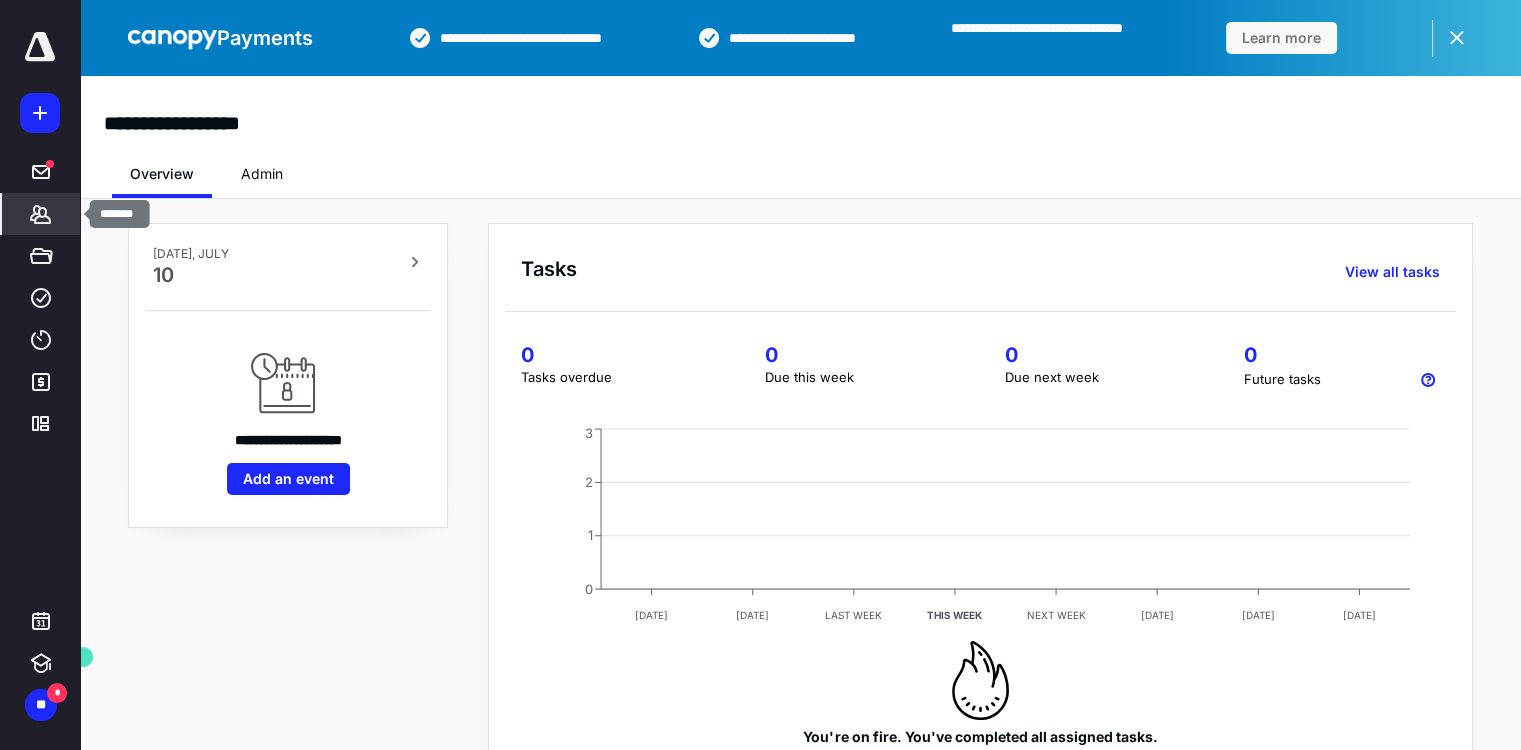 click 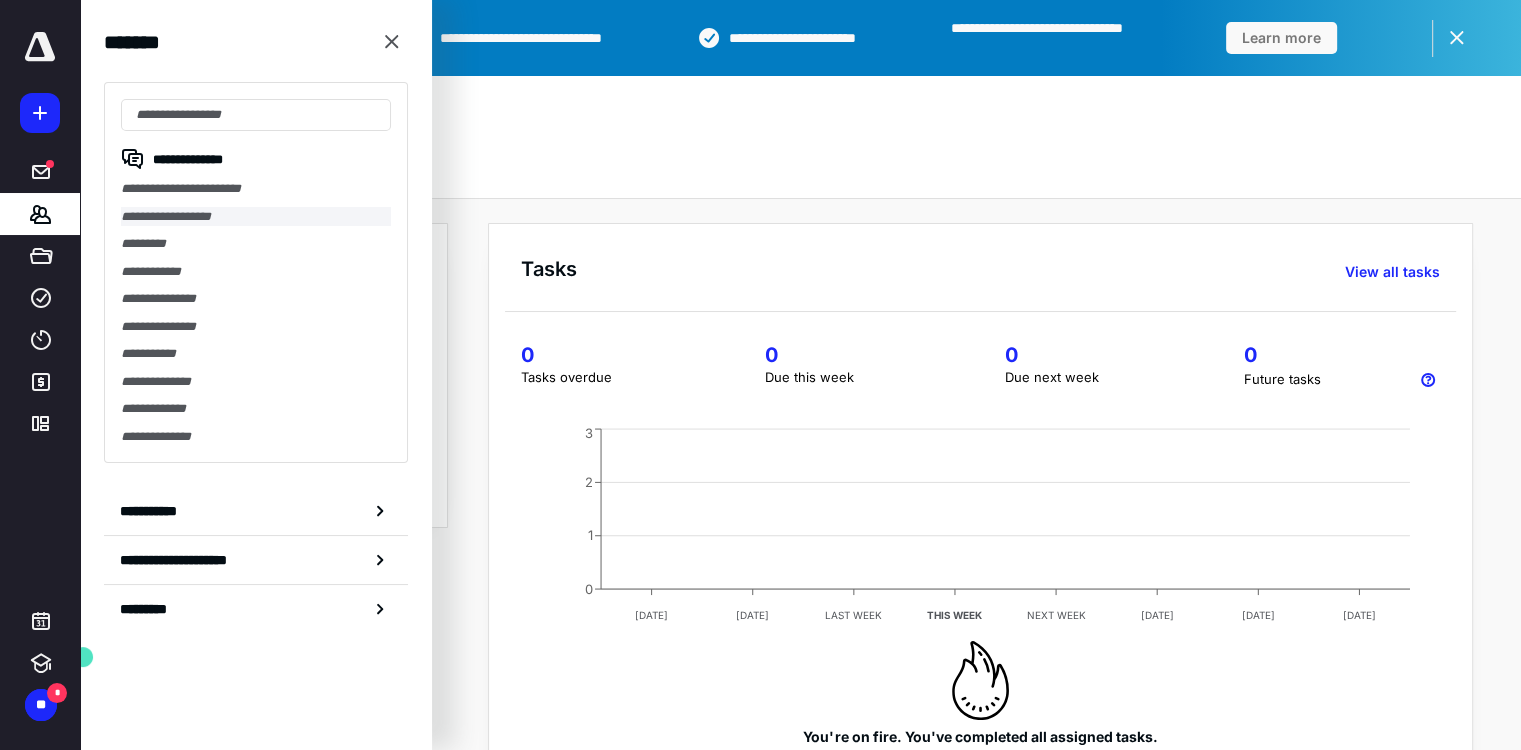 click on "**********" at bounding box center (256, 217) 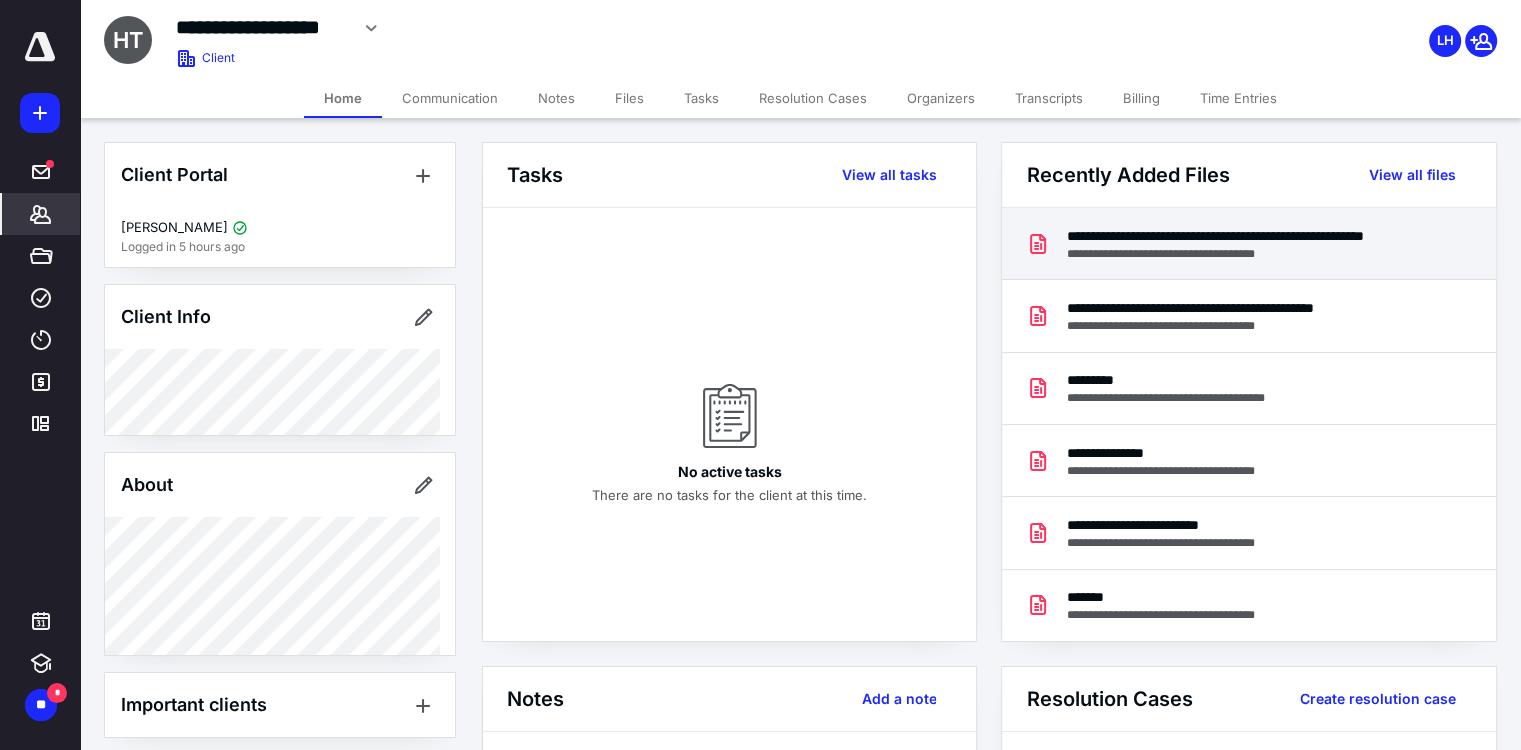 click on "**********" at bounding box center (1244, 254) 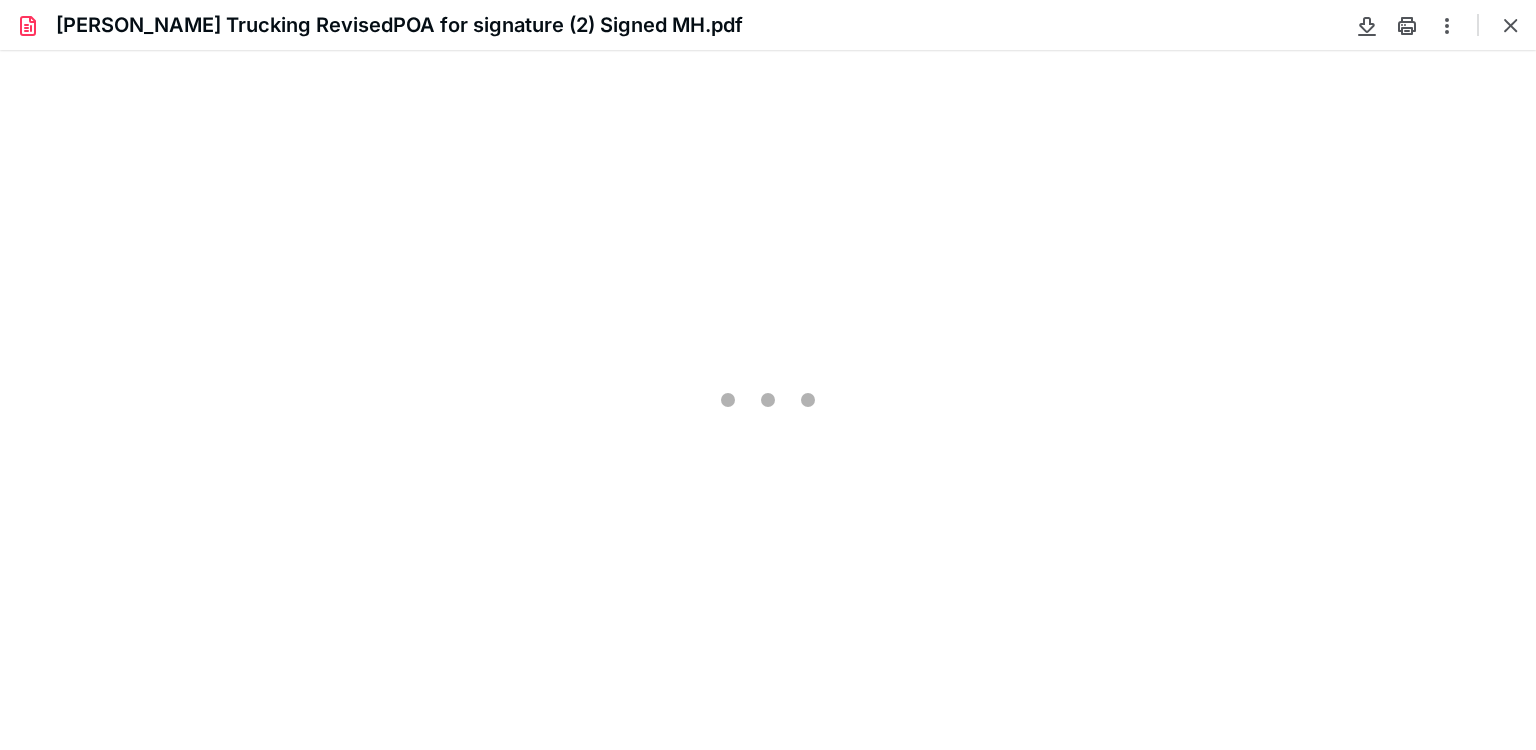 scroll, scrollTop: 0, scrollLeft: 0, axis: both 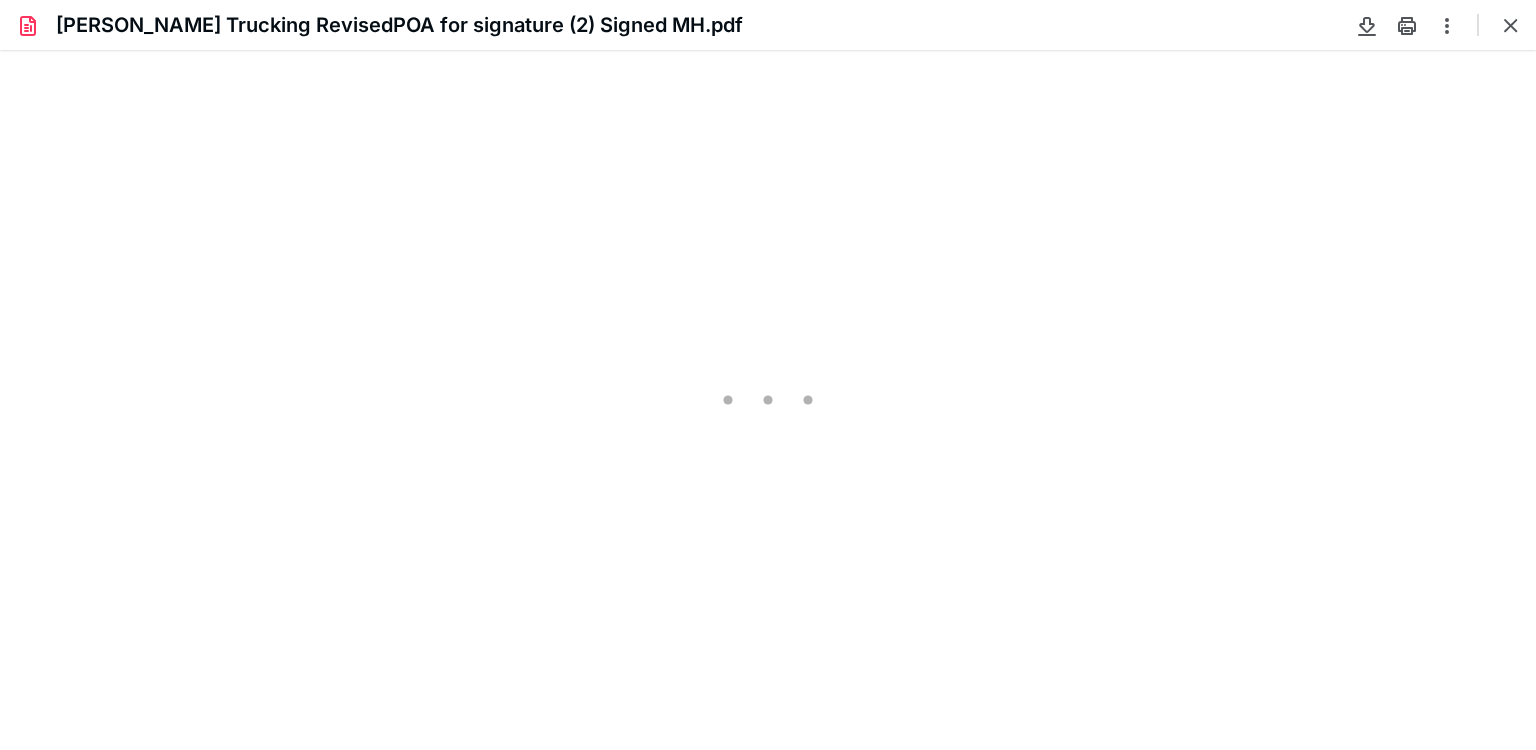 type on "83" 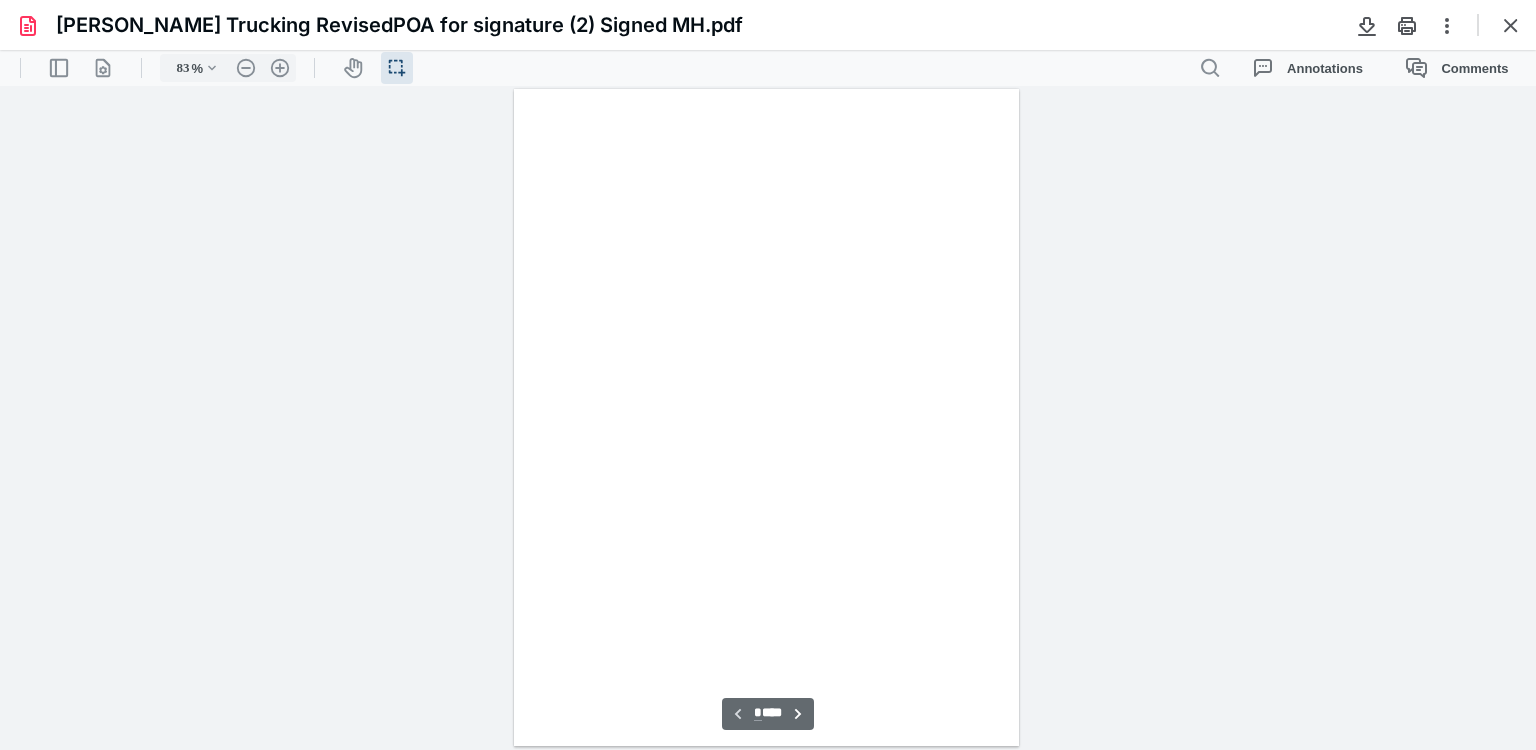 scroll, scrollTop: 39, scrollLeft: 0, axis: vertical 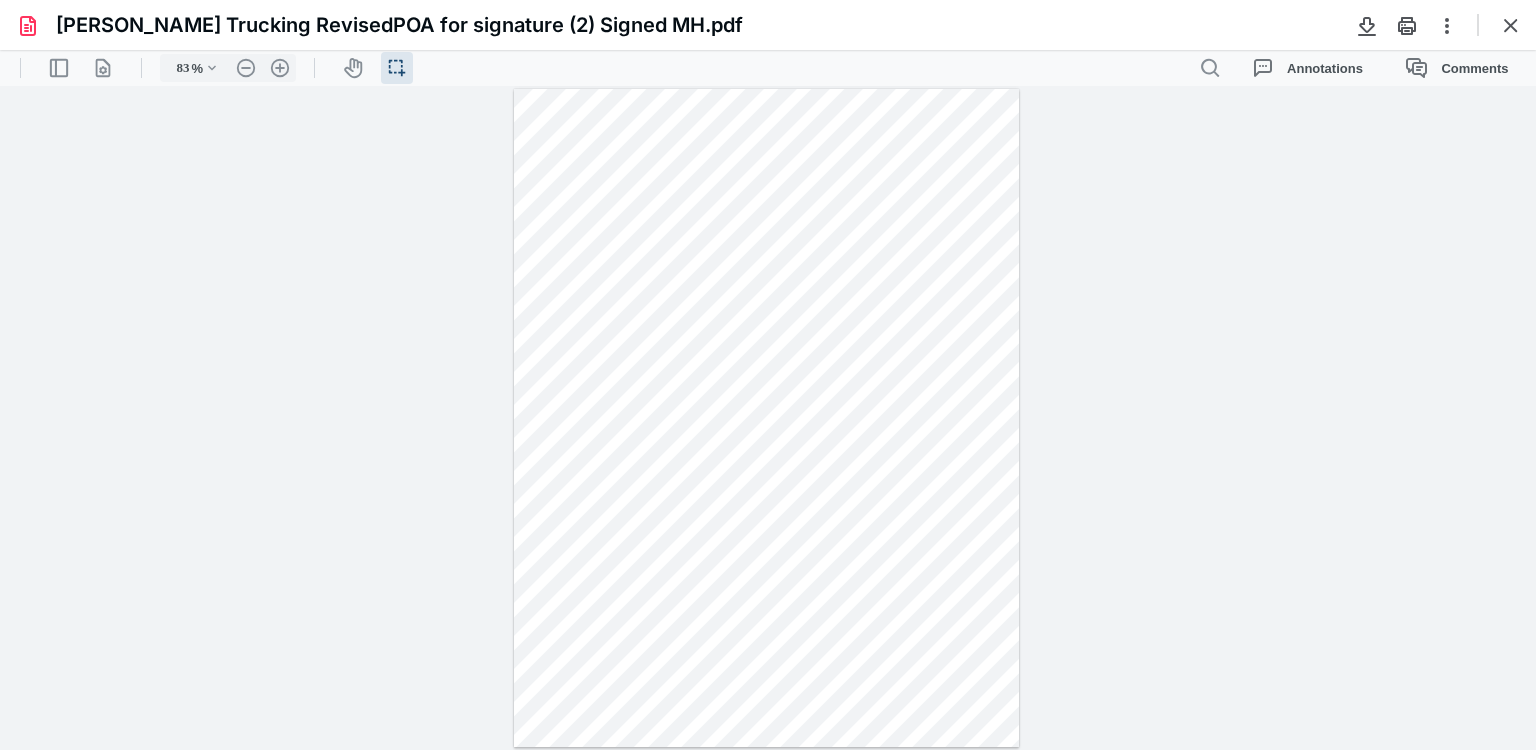 type on "*" 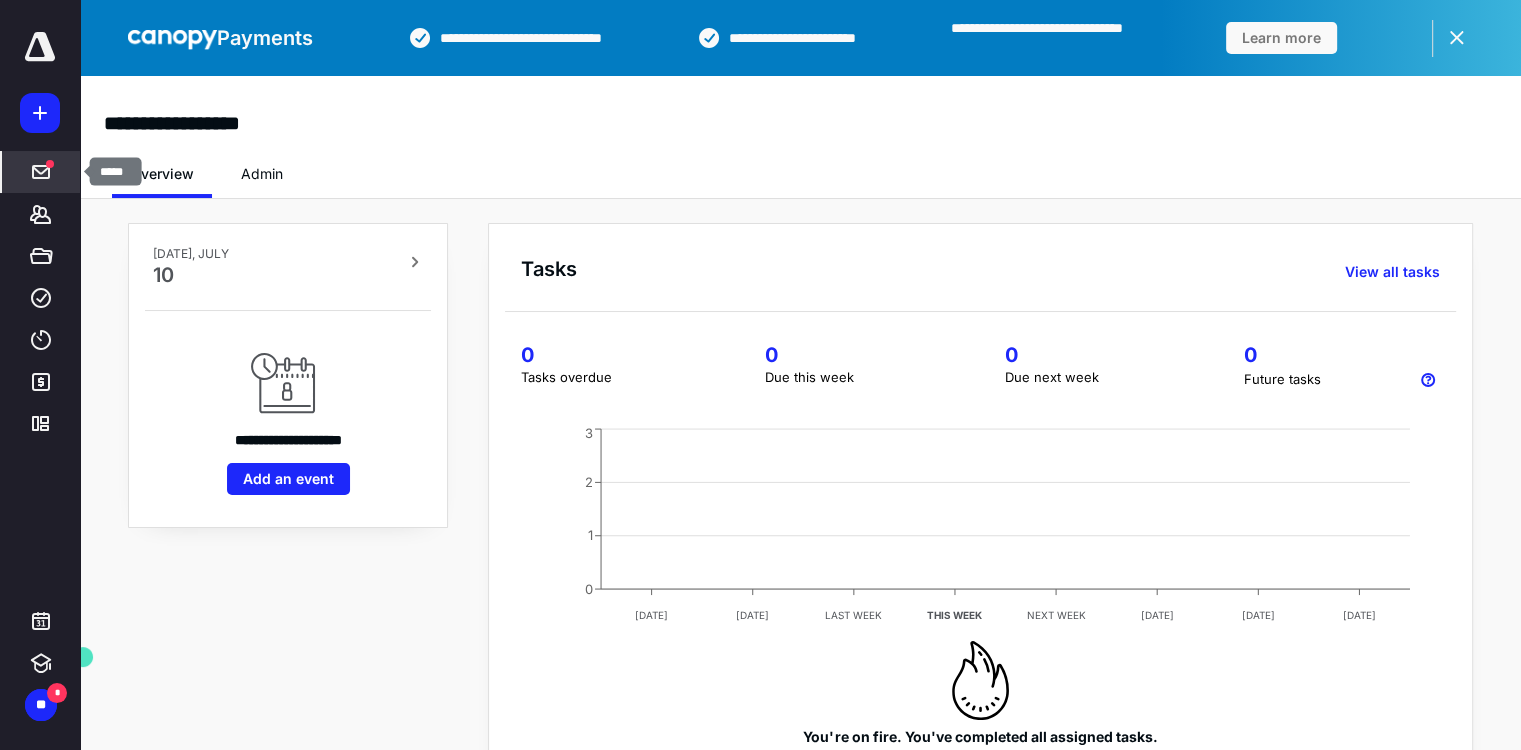 click 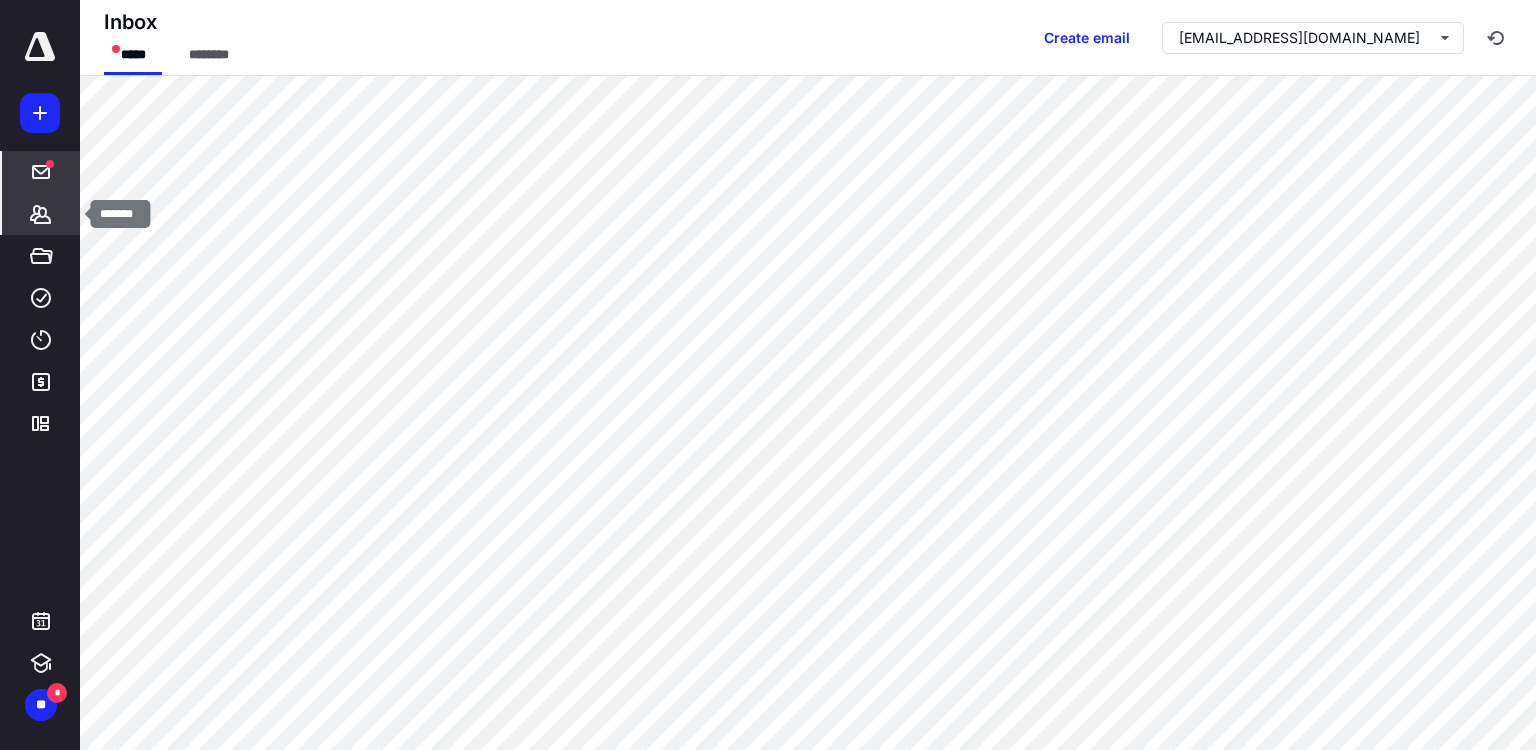 click on "*******" at bounding box center (41, 214) 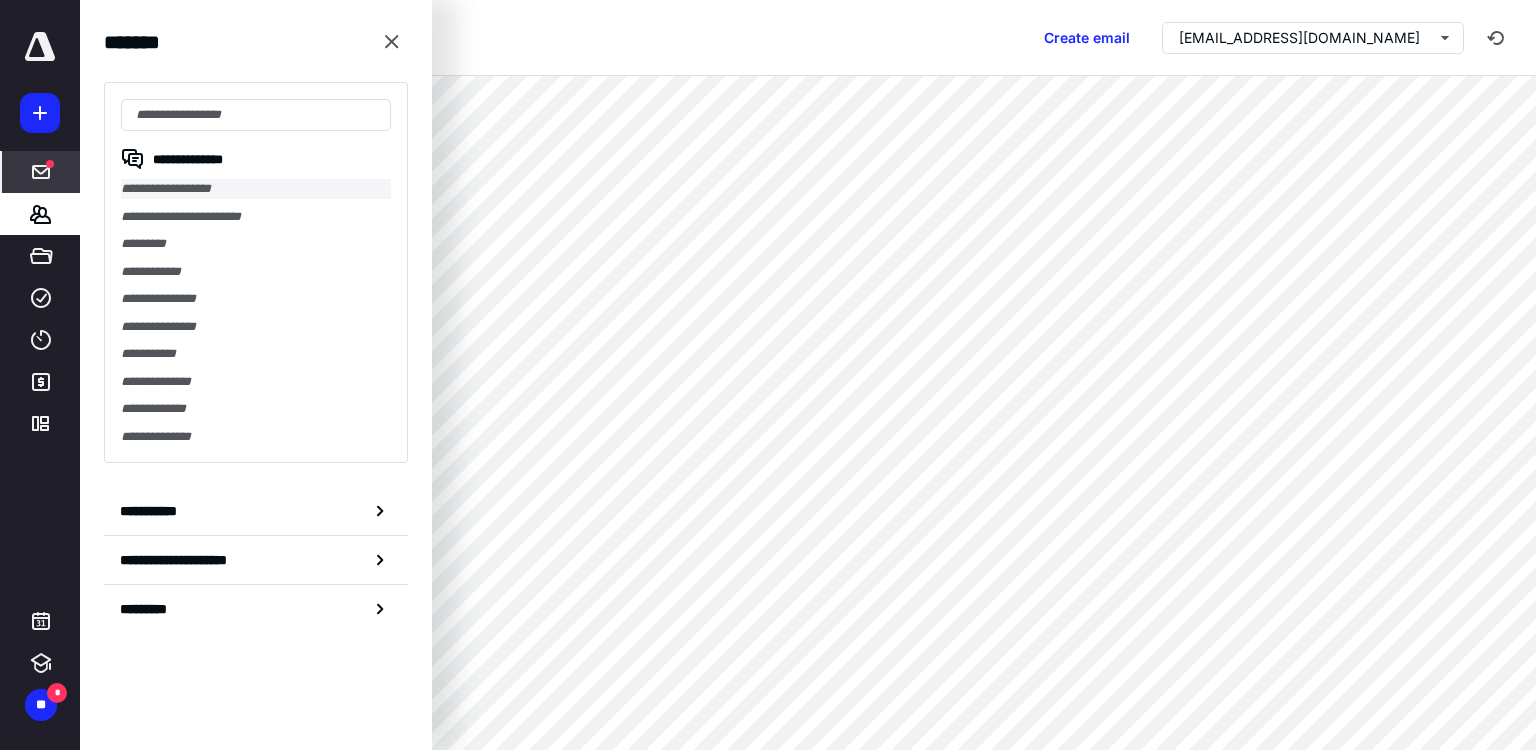 click on "**********" at bounding box center [256, 189] 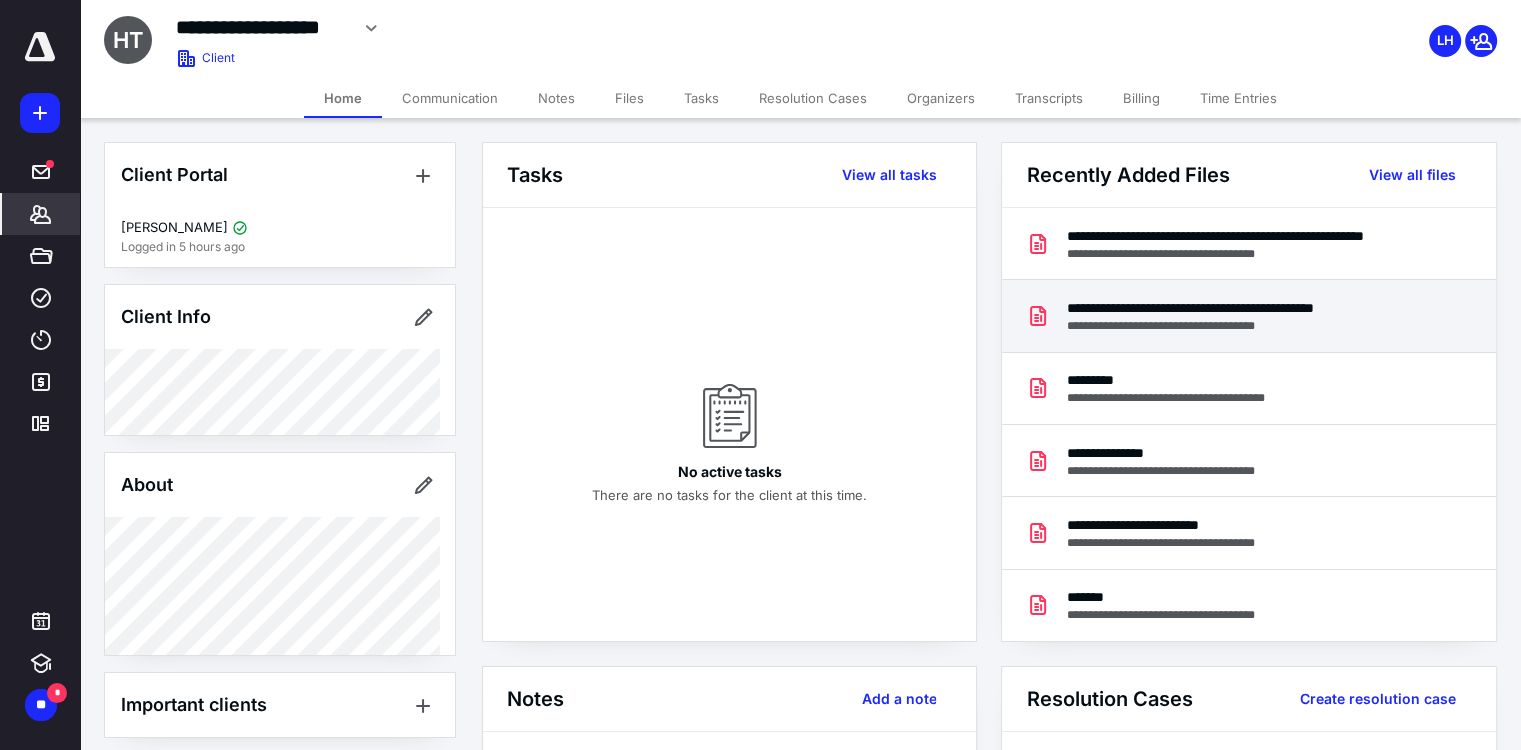click on "**********" at bounding box center (1229, 308) 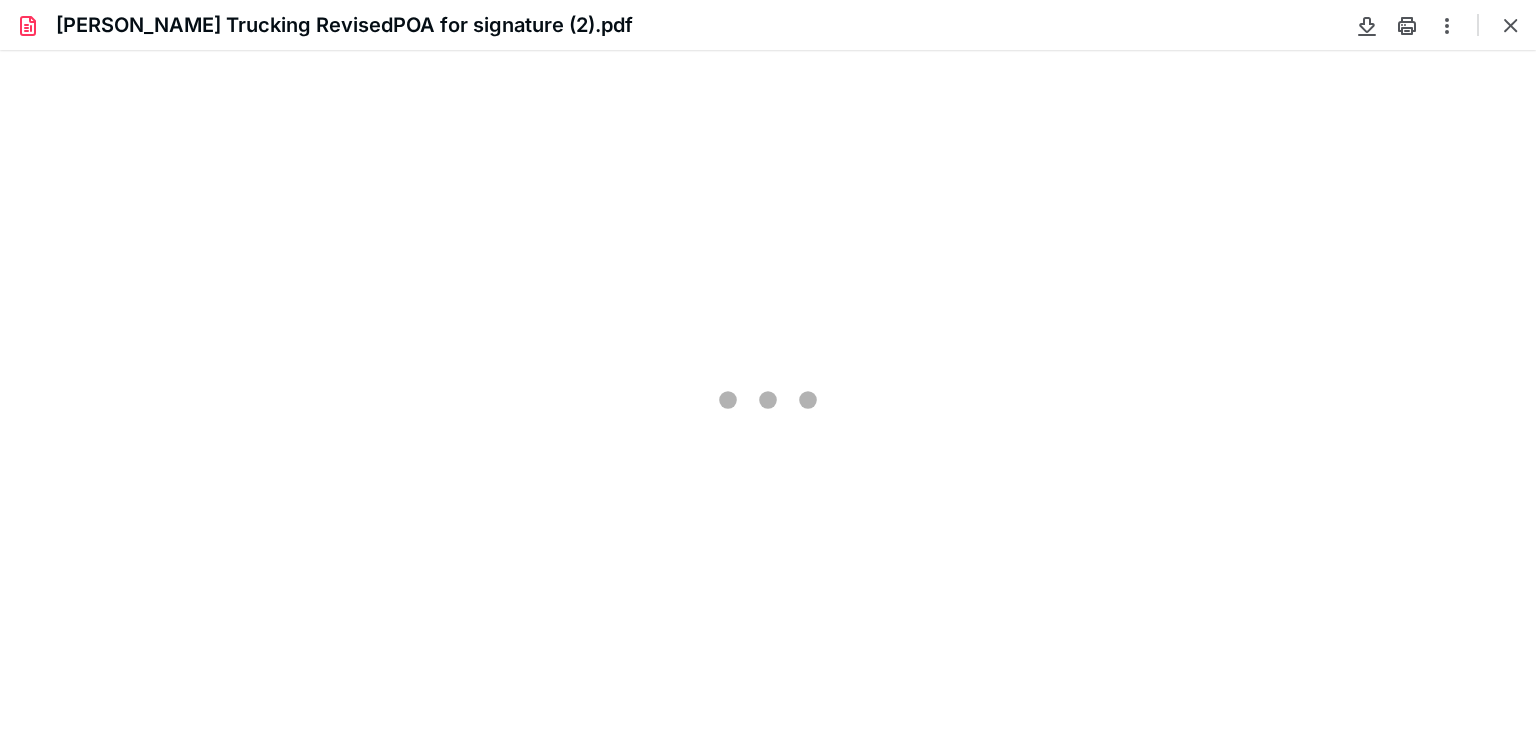 scroll, scrollTop: 0, scrollLeft: 0, axis: both 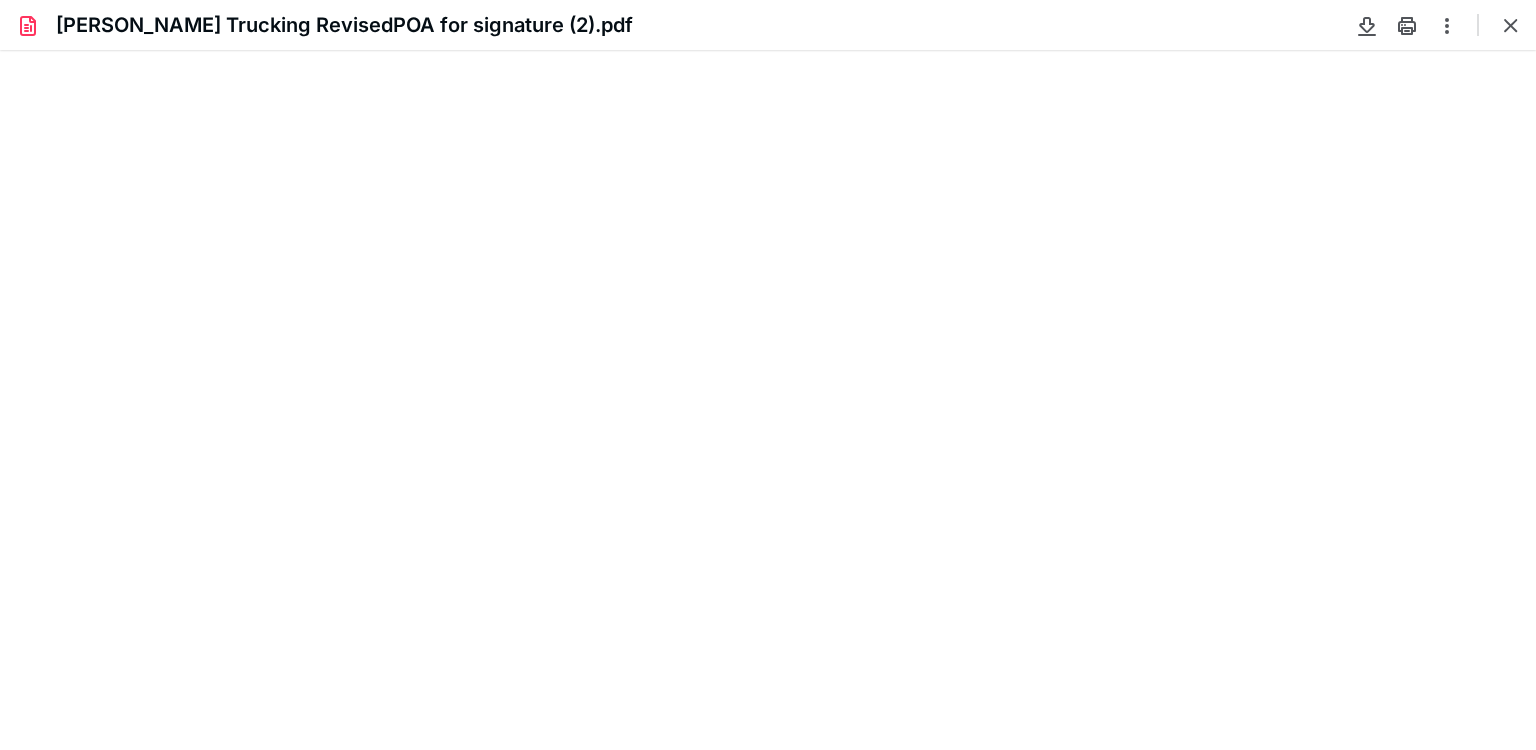 type on "83" 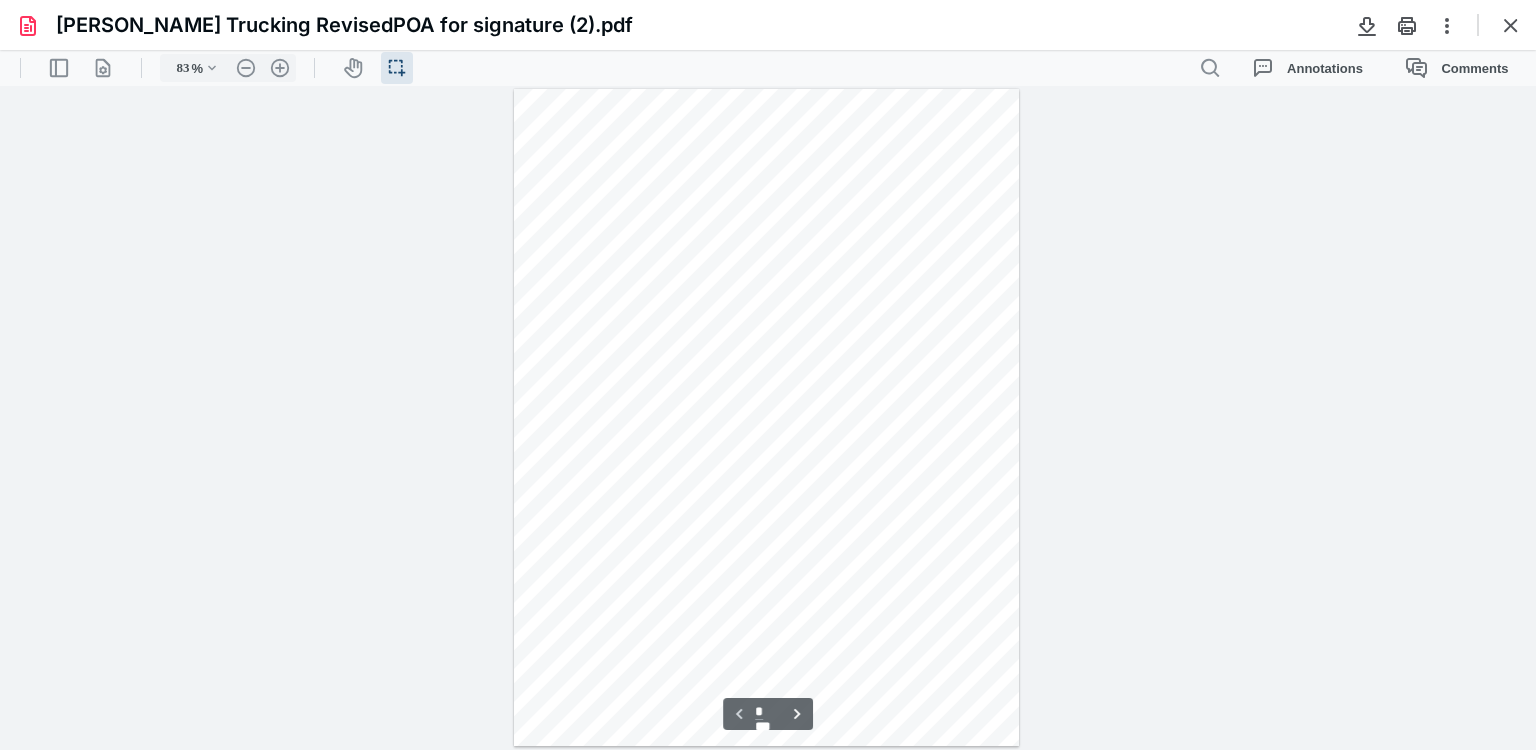 scroll, scrollTop: 39, scrollLeft: 0, axis: vertical 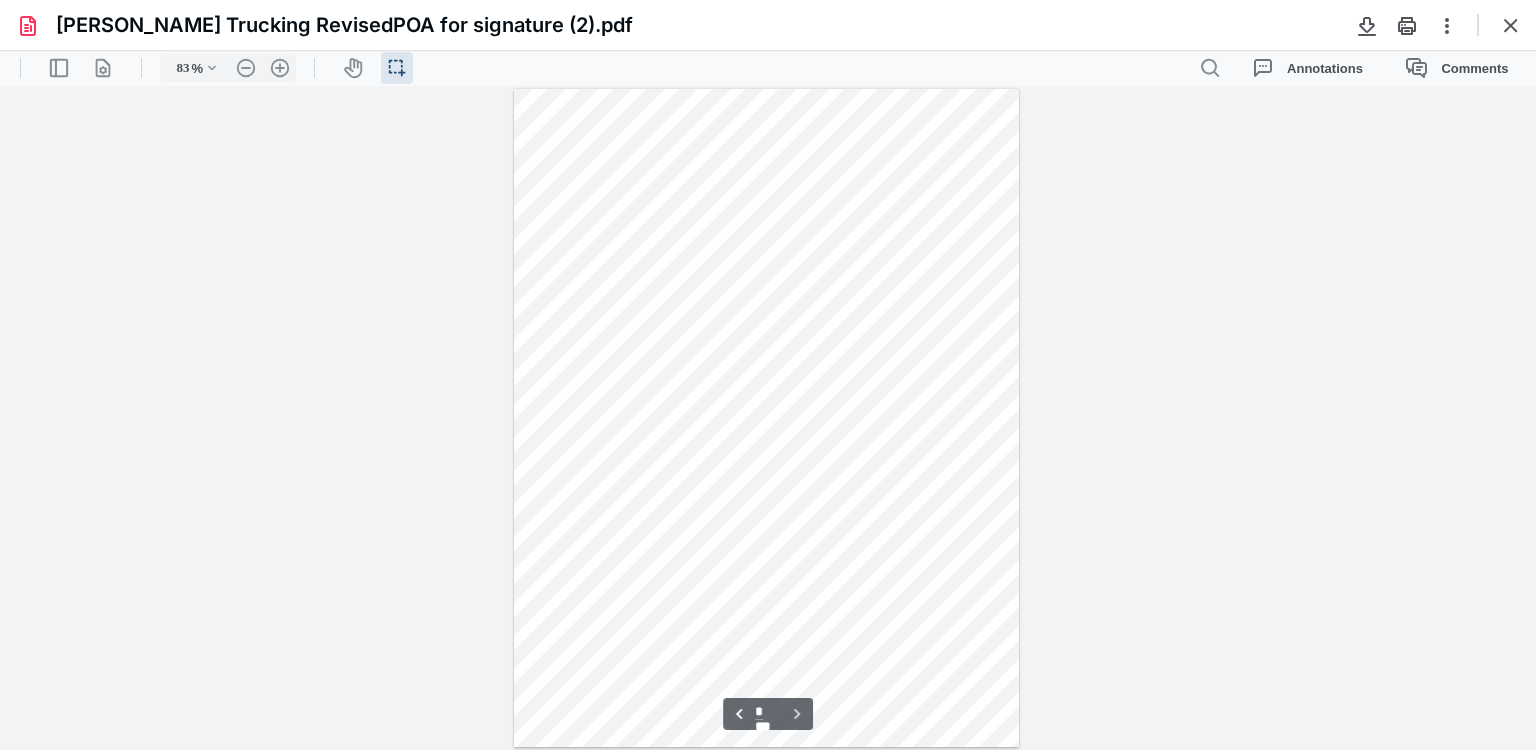 type on "*" 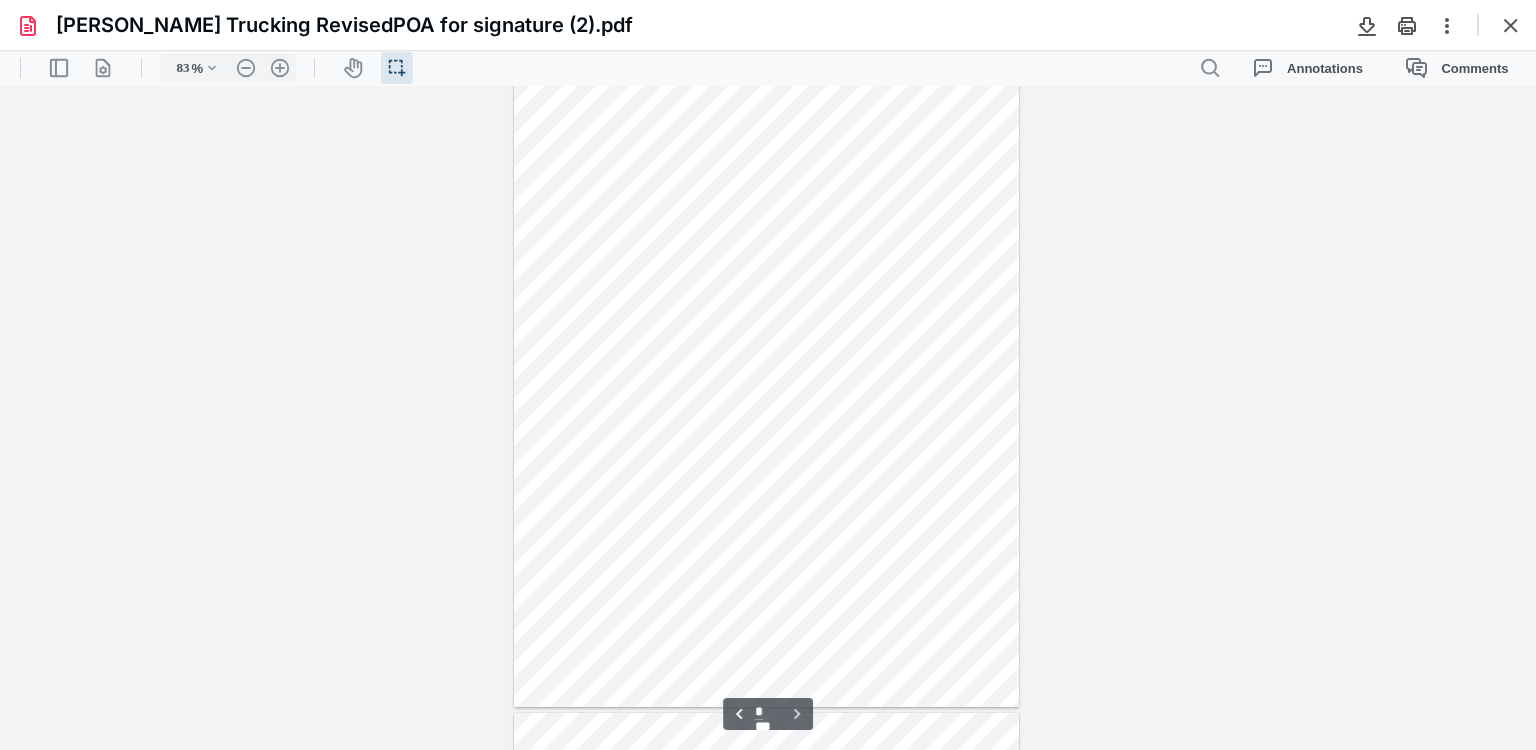 drag, startPoint x: 1528, startPoint y: 139, endPoint x: 1388, endPoint y: 57, distance: 162.24672 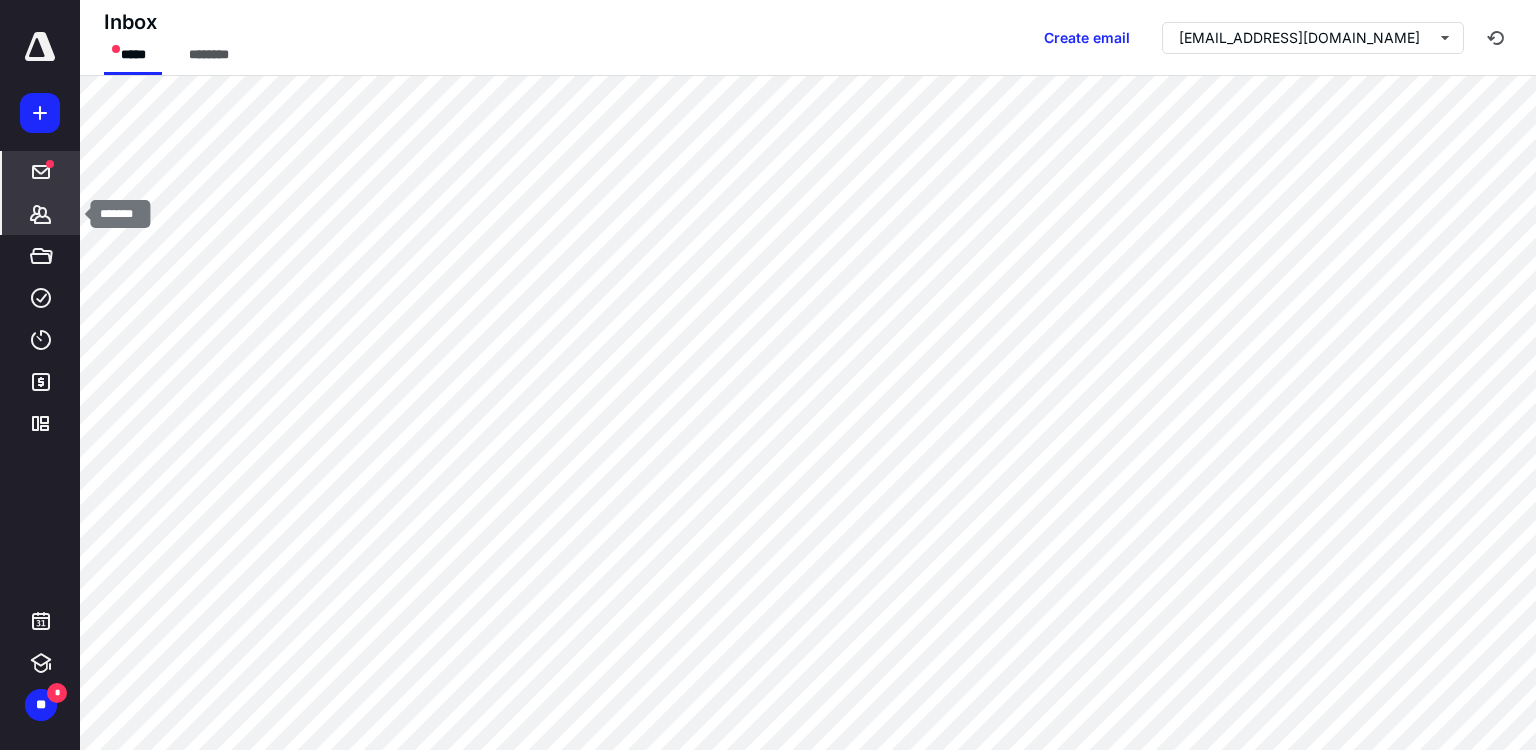 click 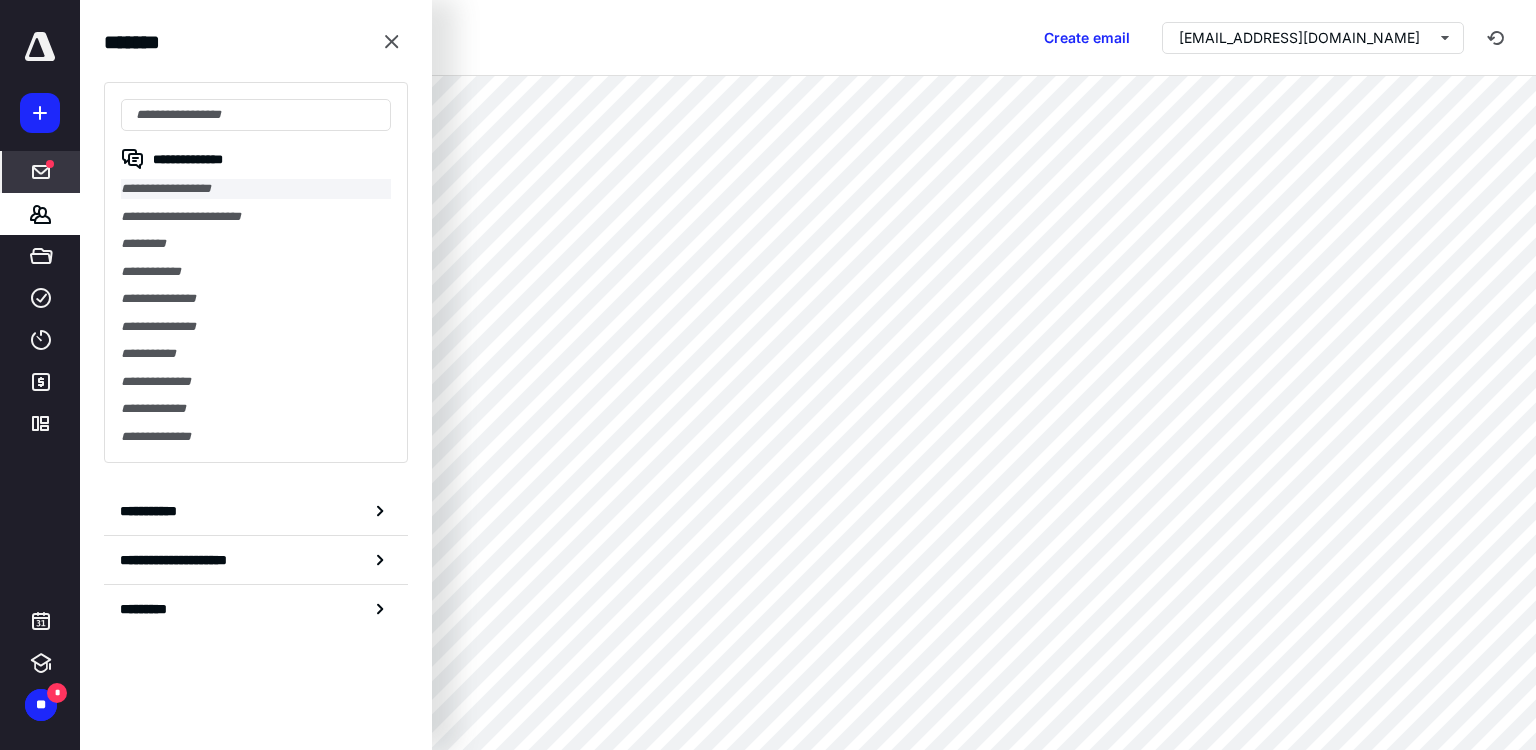 click on "**********" at bounding box center [256, 189] 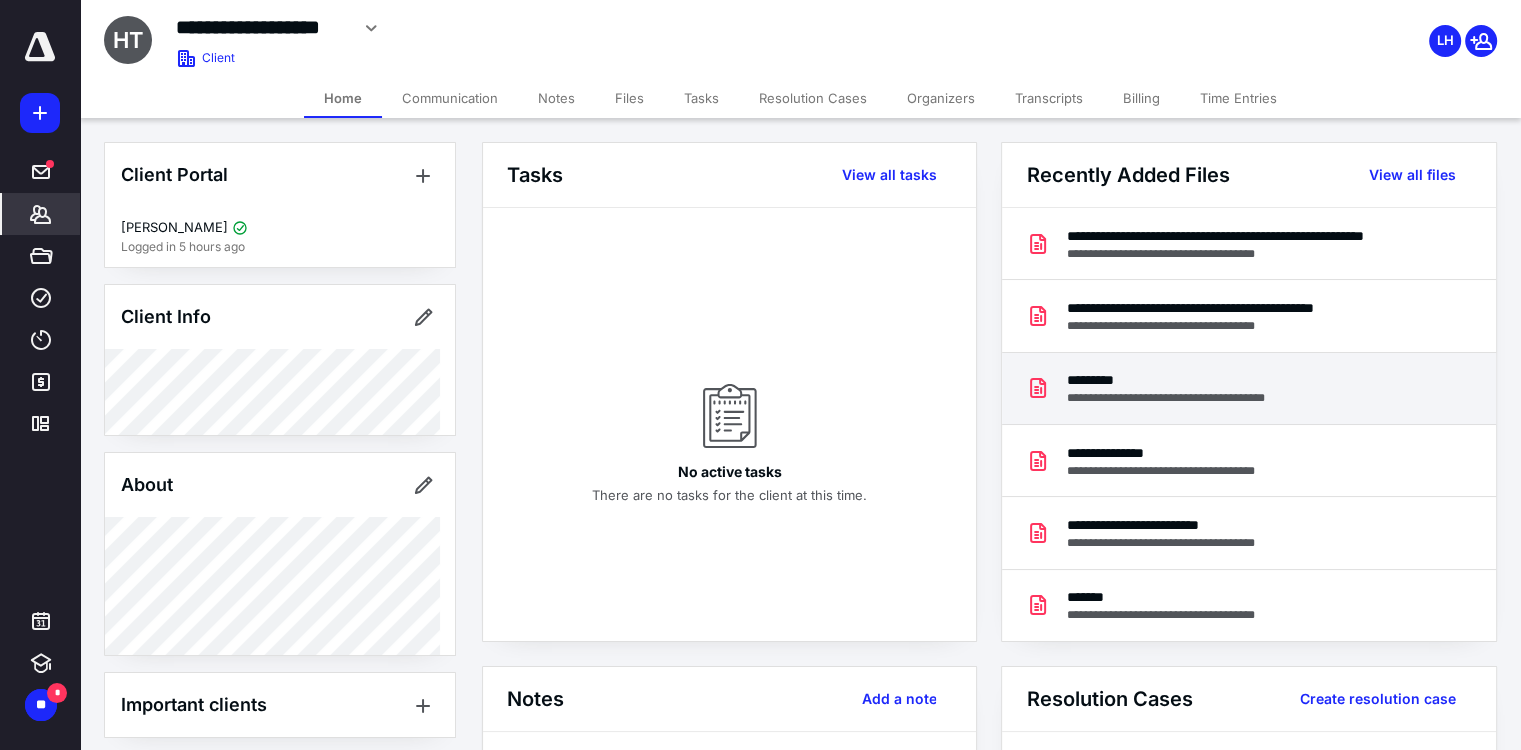 click on "*********" at bounding box center (1182, 380) 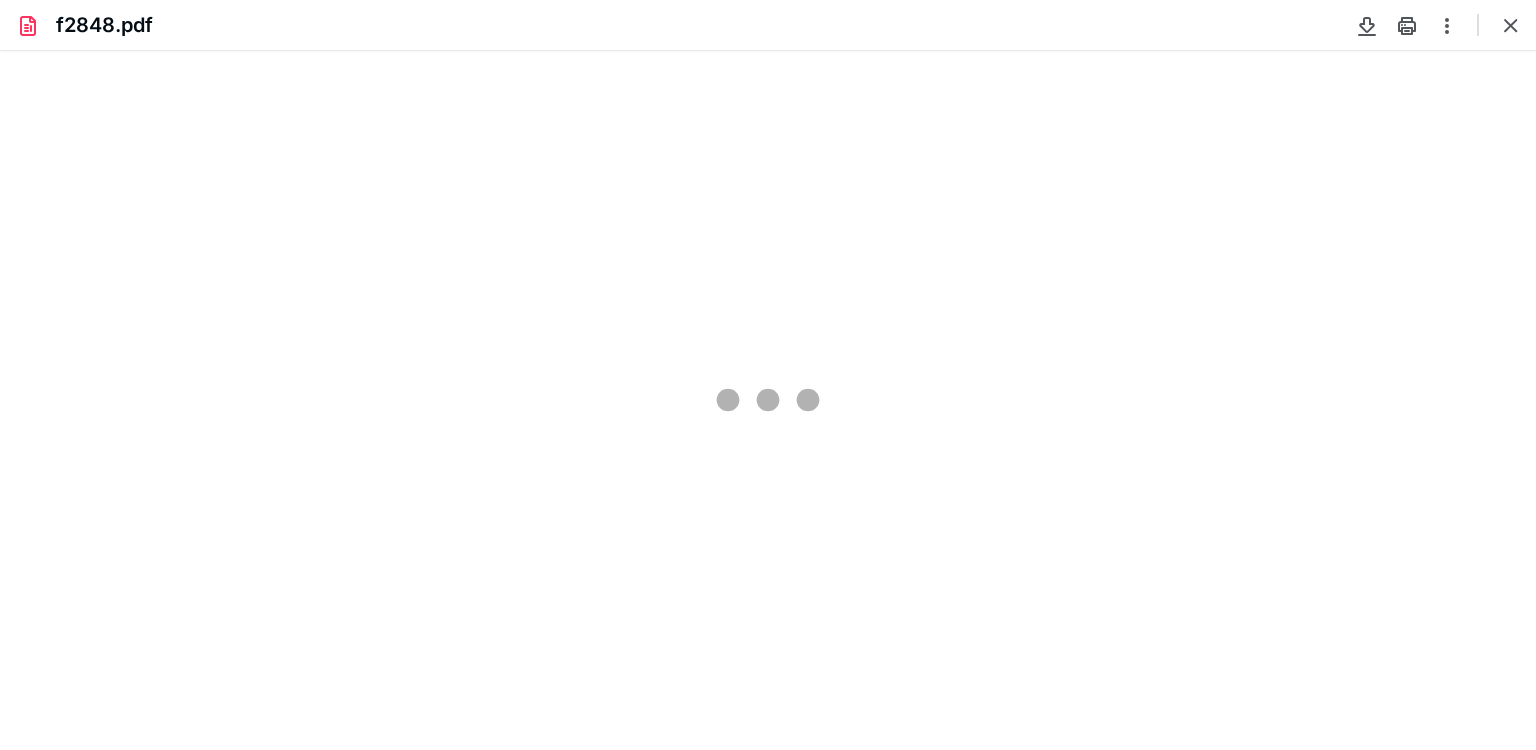 scroll, scrollTop: 0, scrollLeft: 0, axis: both 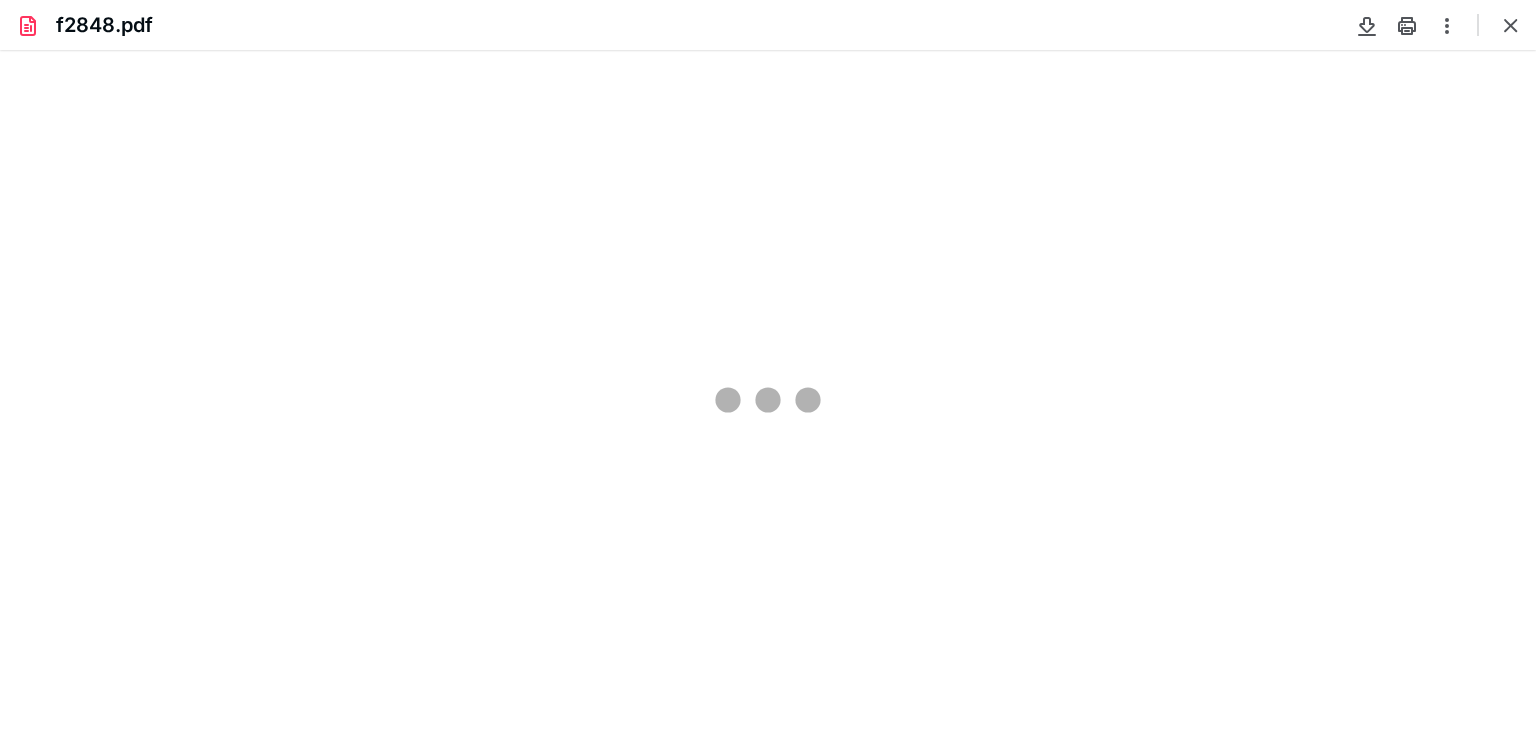 type on "83" 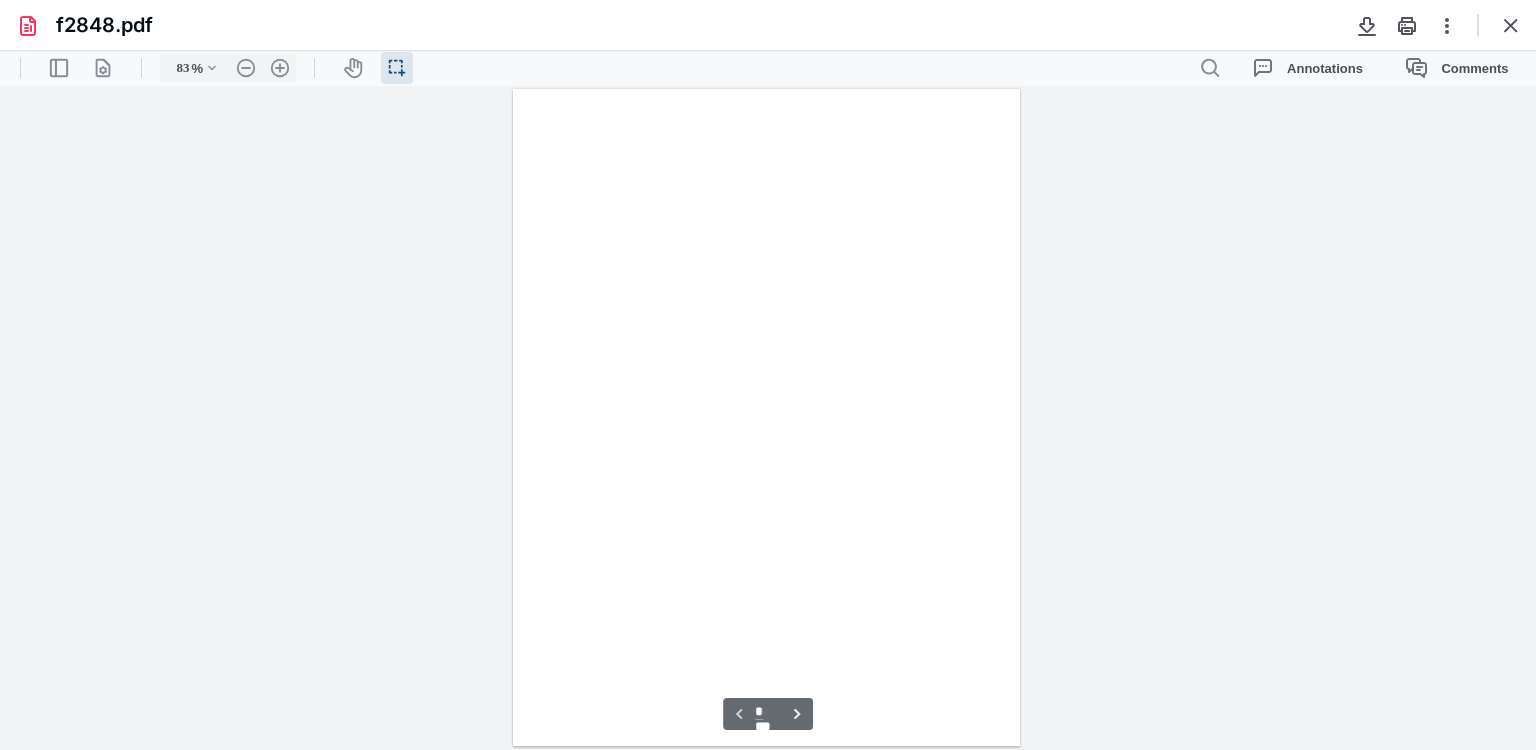 scroll, scrollTop: 39, scrollLeft: 0, axis: vertical 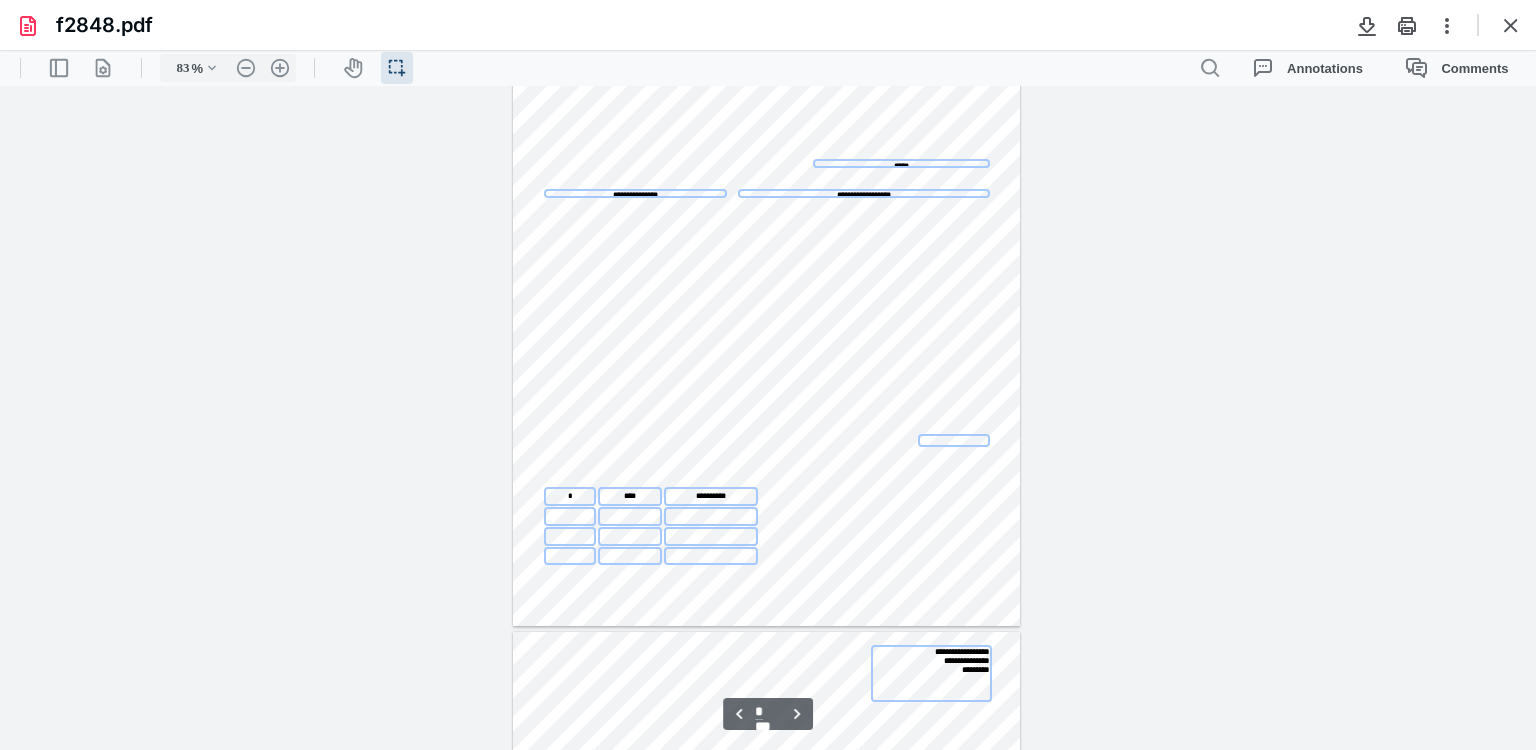 type on "*" 